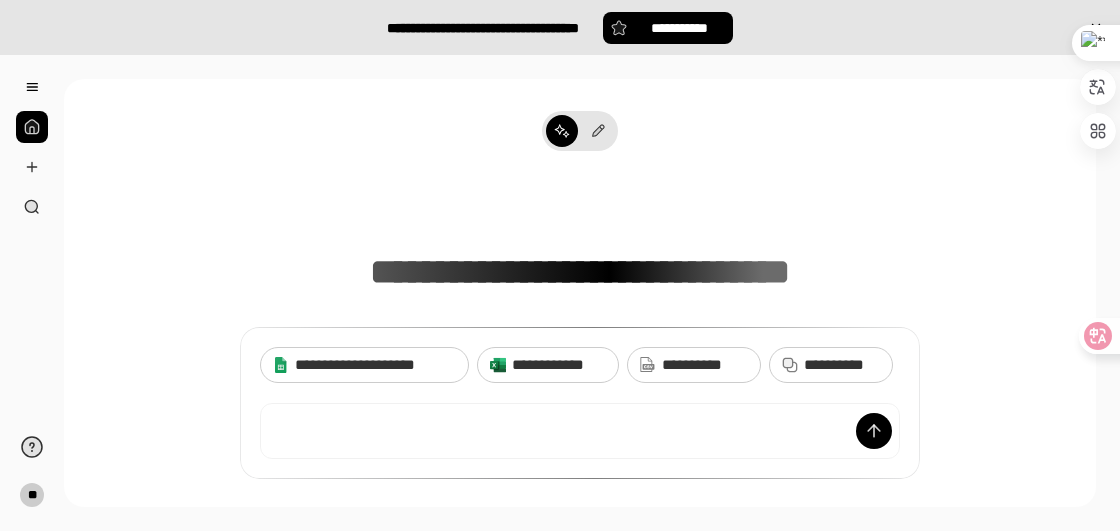 scroll, scrollTop: 0, scrollLeft: 0, axis: both 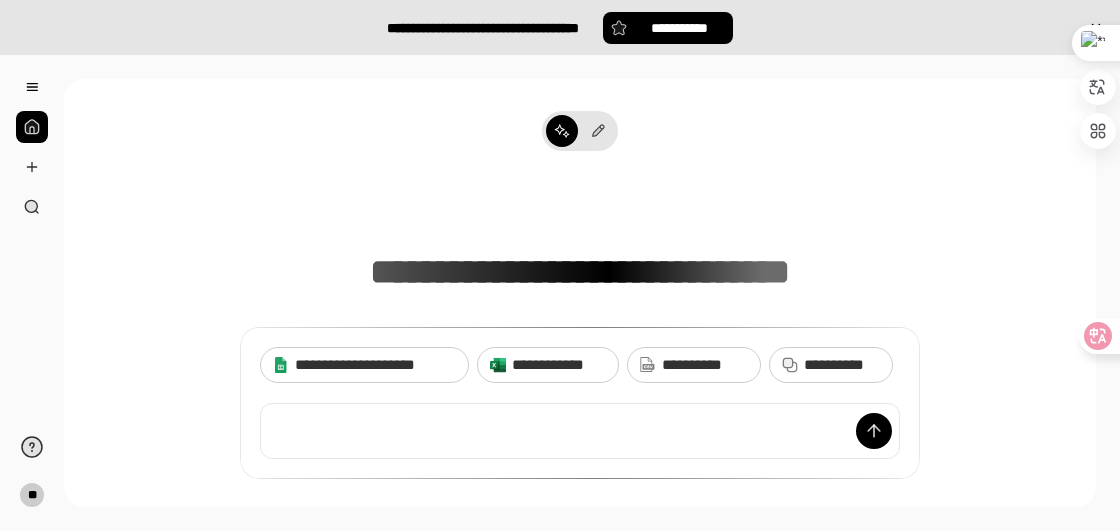 click on "**********" at bounding box center [558, 365] 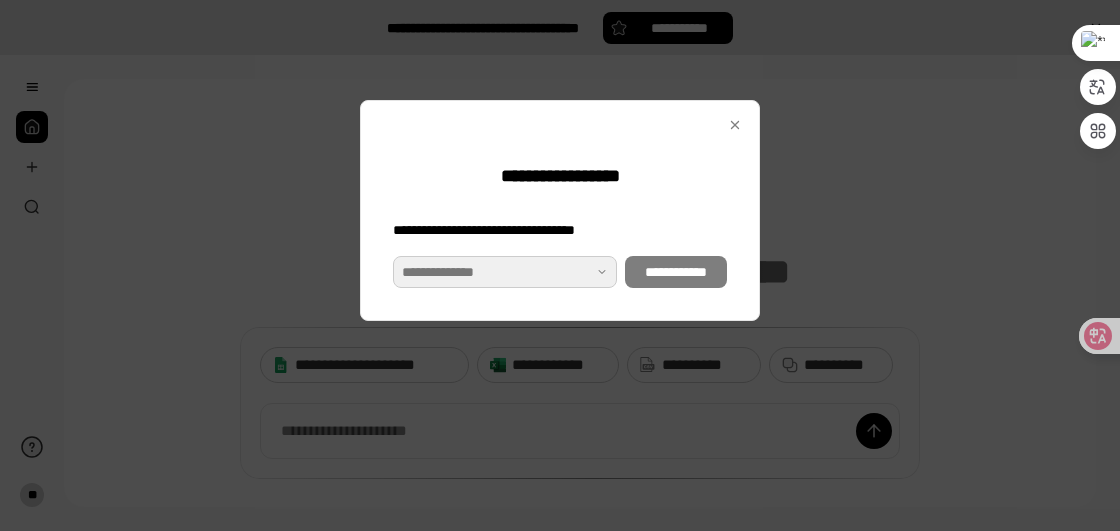 click at bounding box center (505, 272) 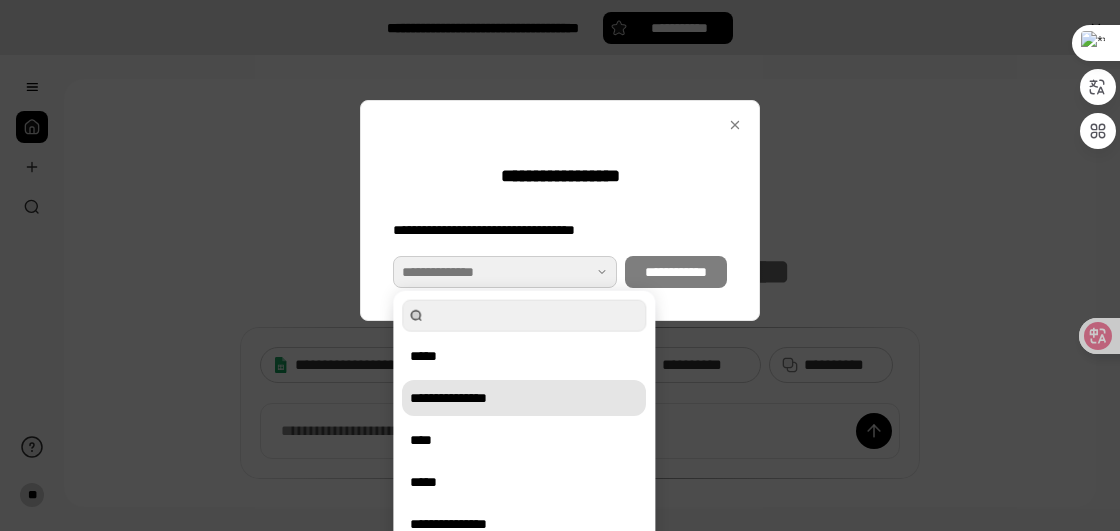 scroll, scrollTop: 60, scrollLeft: 0, axis: vertical 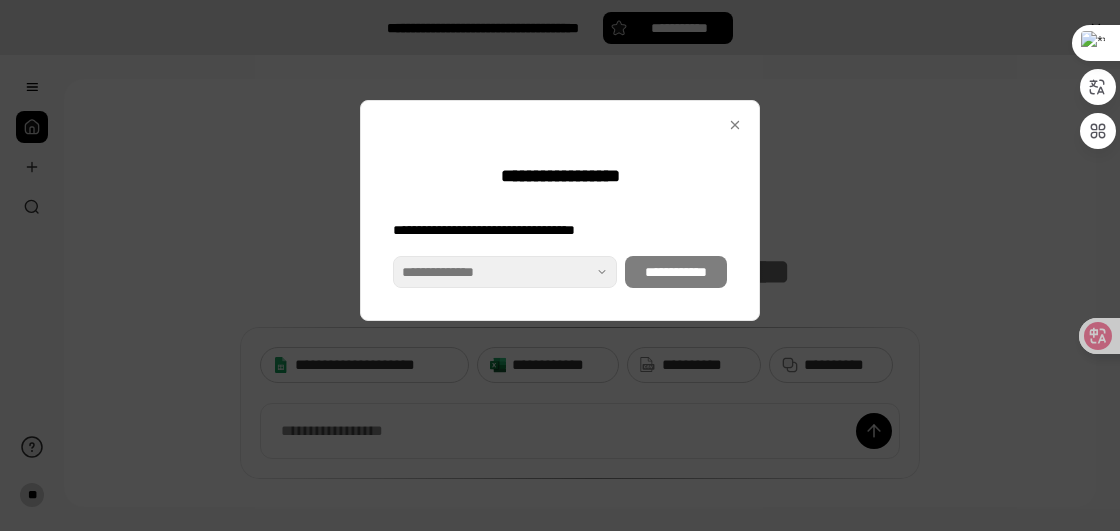 drag, startPoint x: 1087, startPoint y: 275, endPoint x: 1078, endPoint y: 424, distance: 149.27156 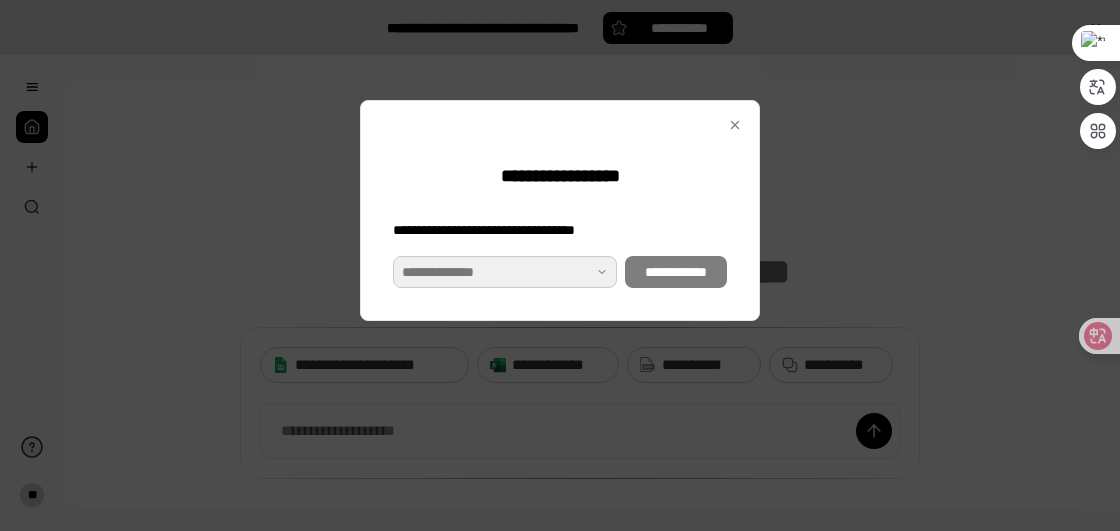 click at bounding box center (505, 272) 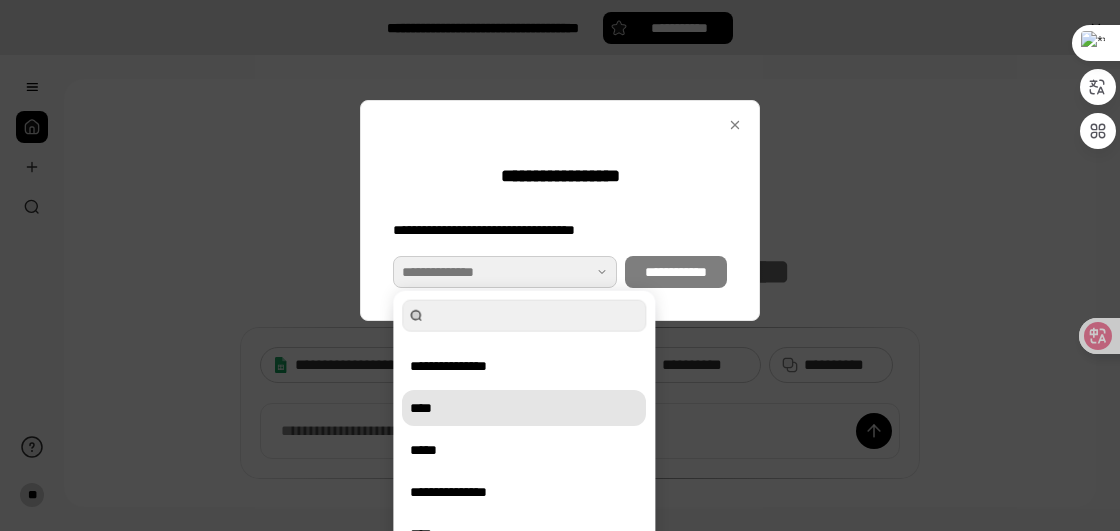 scroll, scrollTop: 60, scrollLeft: 0, axis: vertical 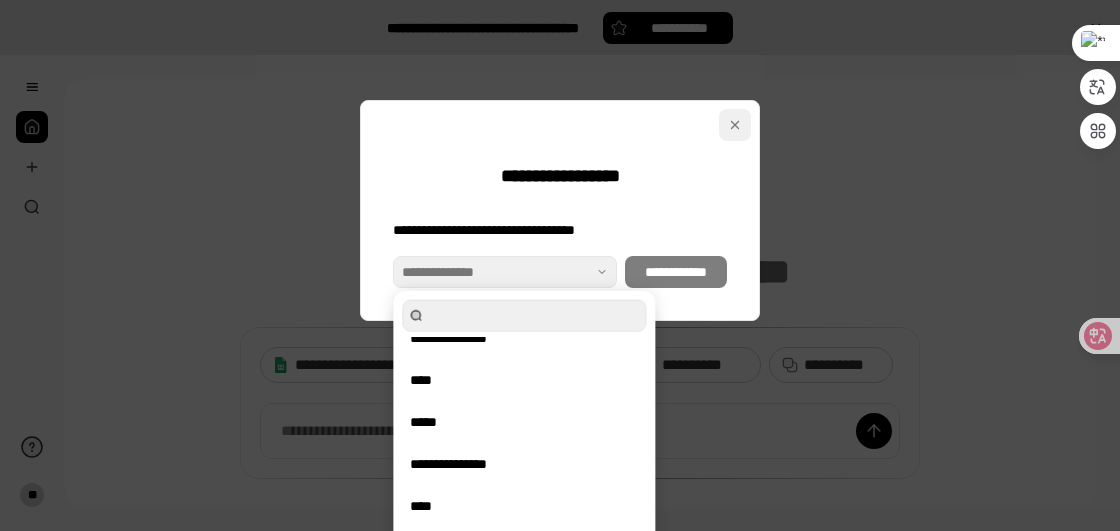 click at bounding box center [735, 125] 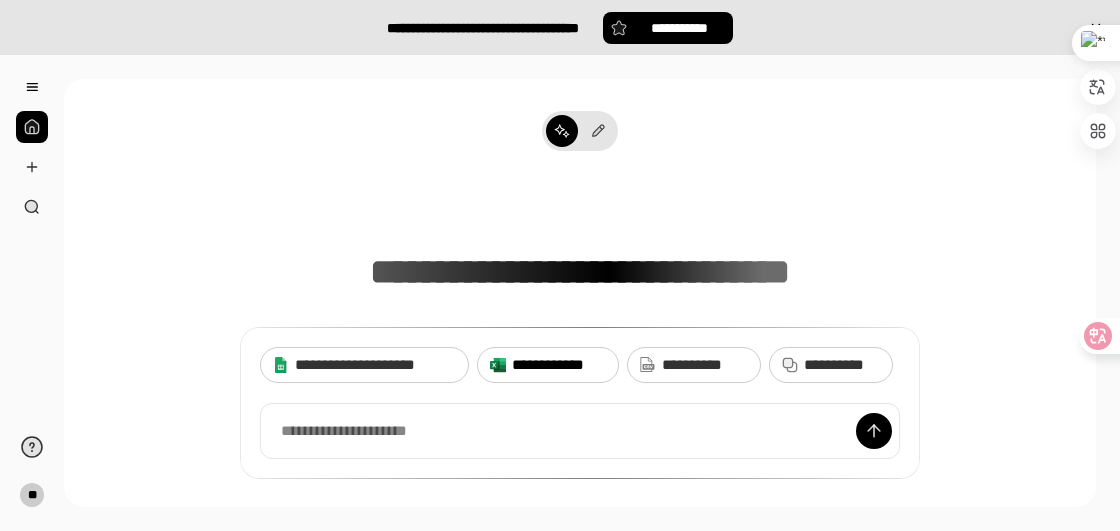 click on "**********" at bounding box center (558, 365) 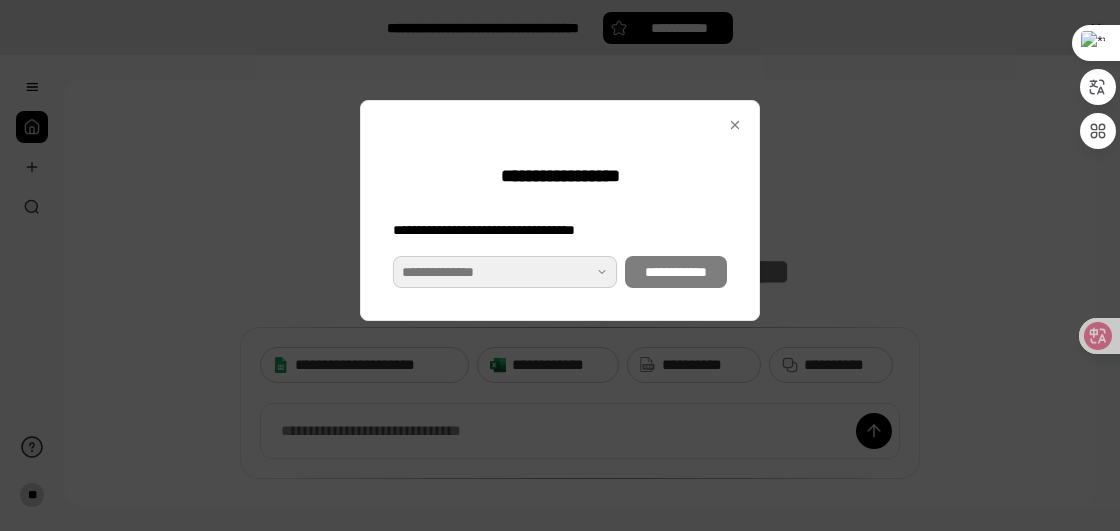 click at bounding box center [505, 272] 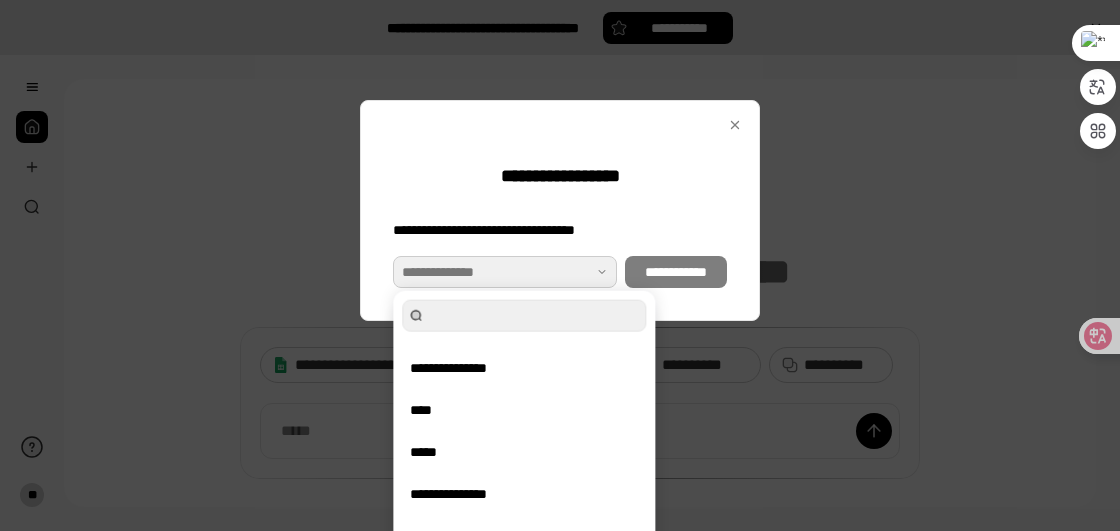scroll, scrollTop: 60, scrollLeft: 0, axis: vertical 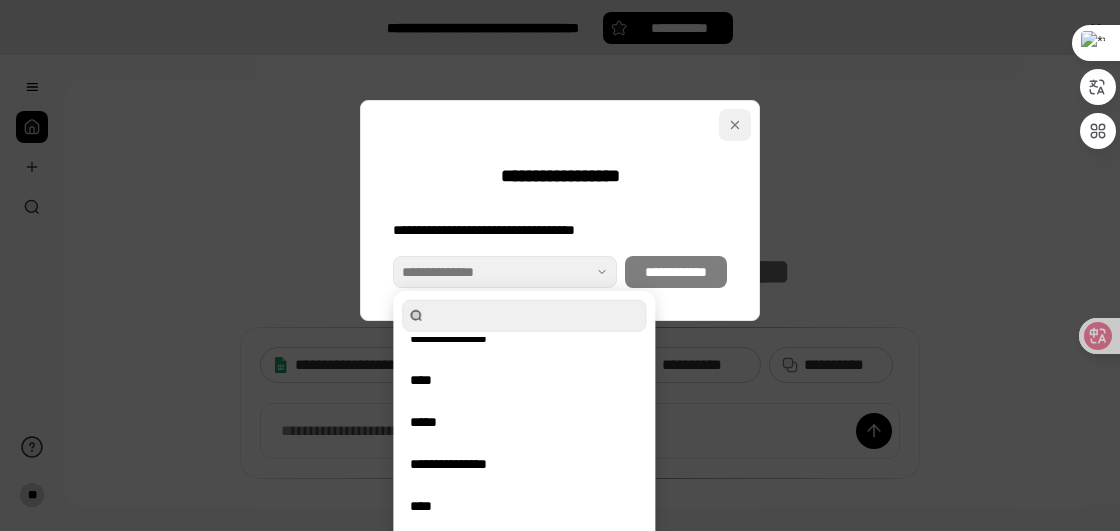 click at bounding box center [735, 125] 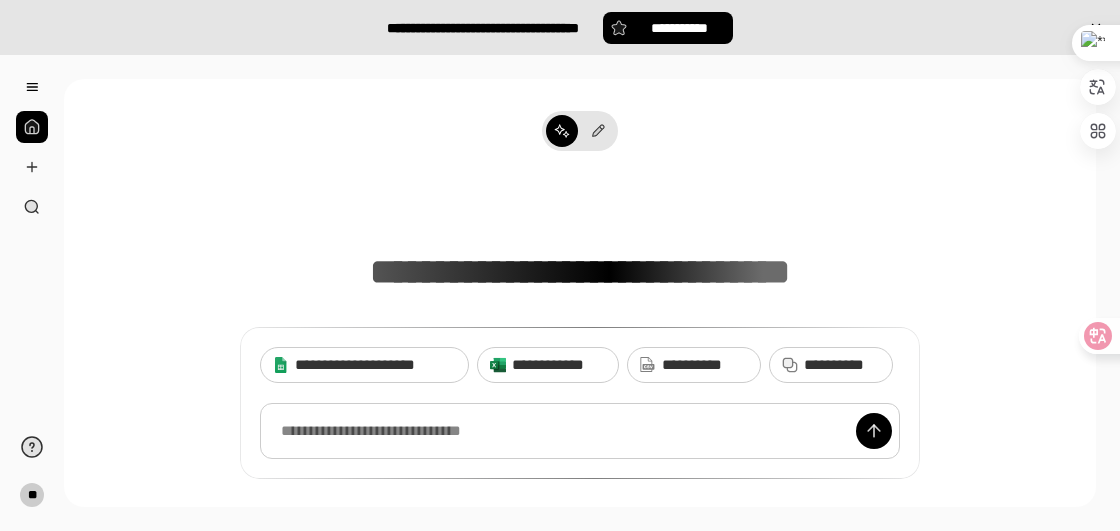 click at bounding box center [580, 431] 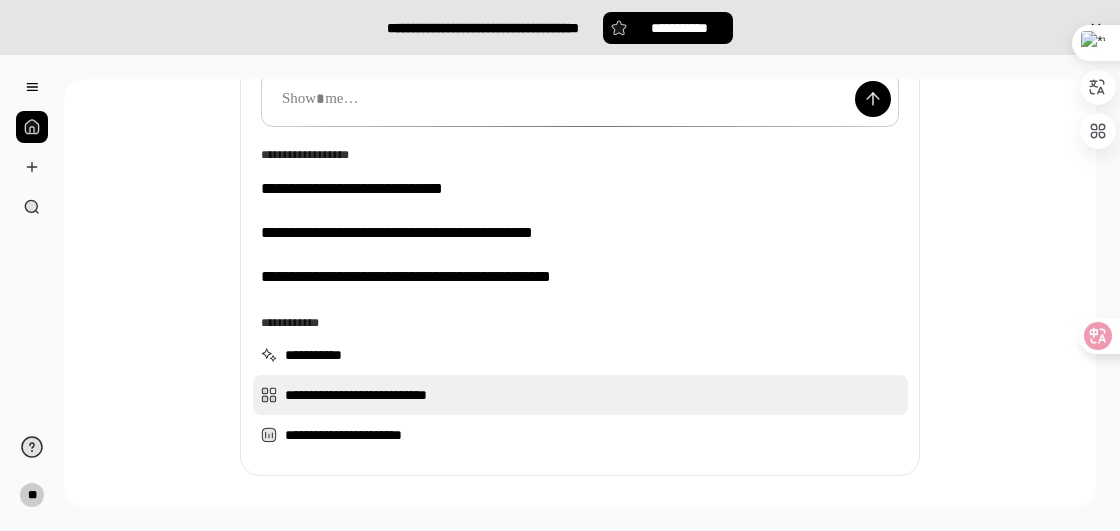 scroll, scrollTop: 100, scrollLeft: 0, axis: vertical 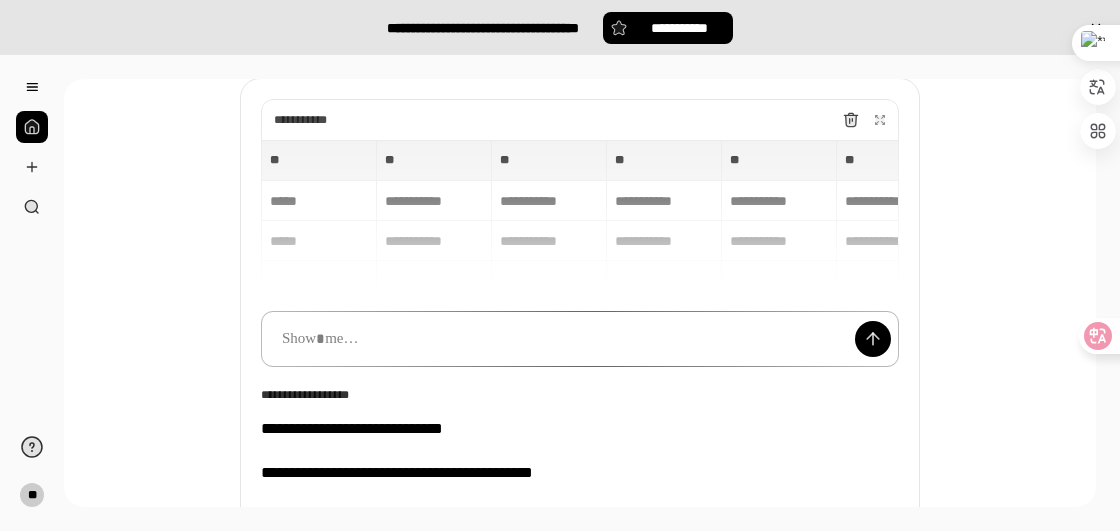 click at bounding box center [580, 339] 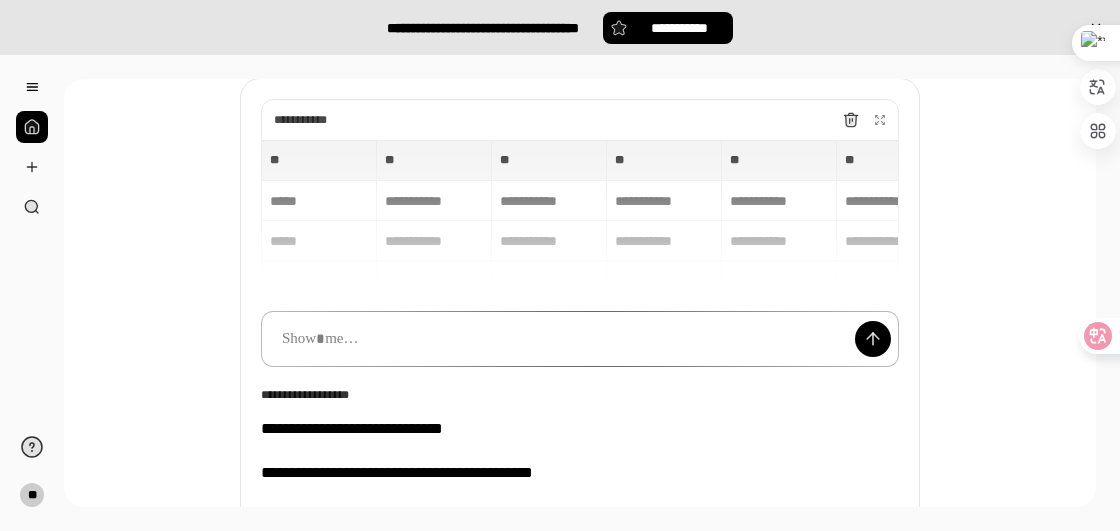 type 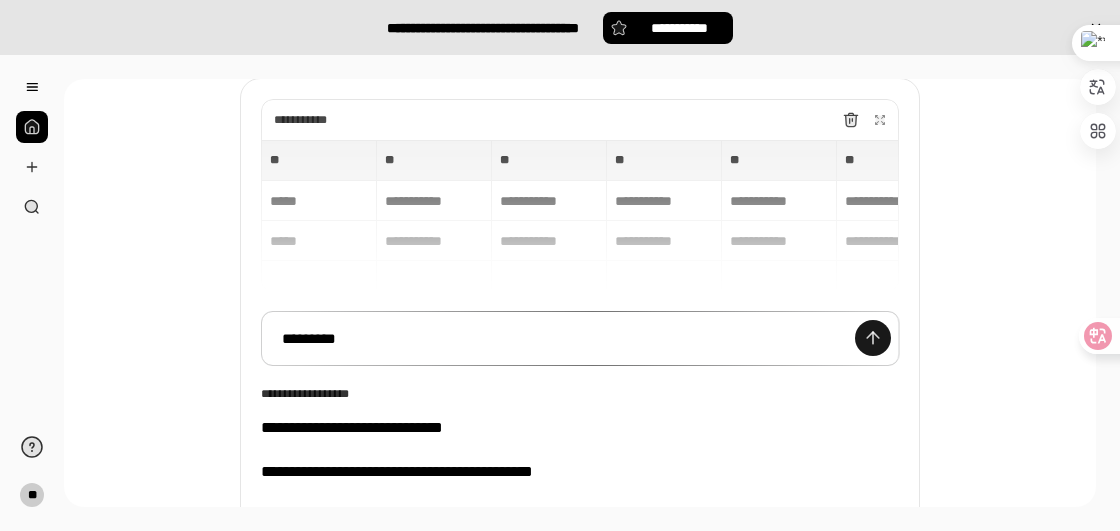 click at bounding box center (873, 338) 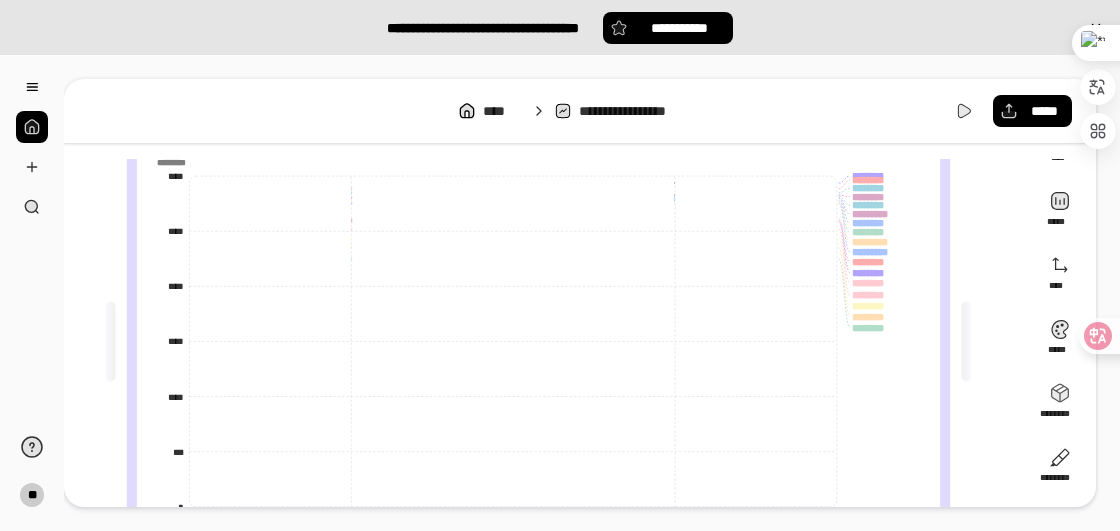 scroll, scrollTop: 200, scrollLeft: 0, axis: vertical 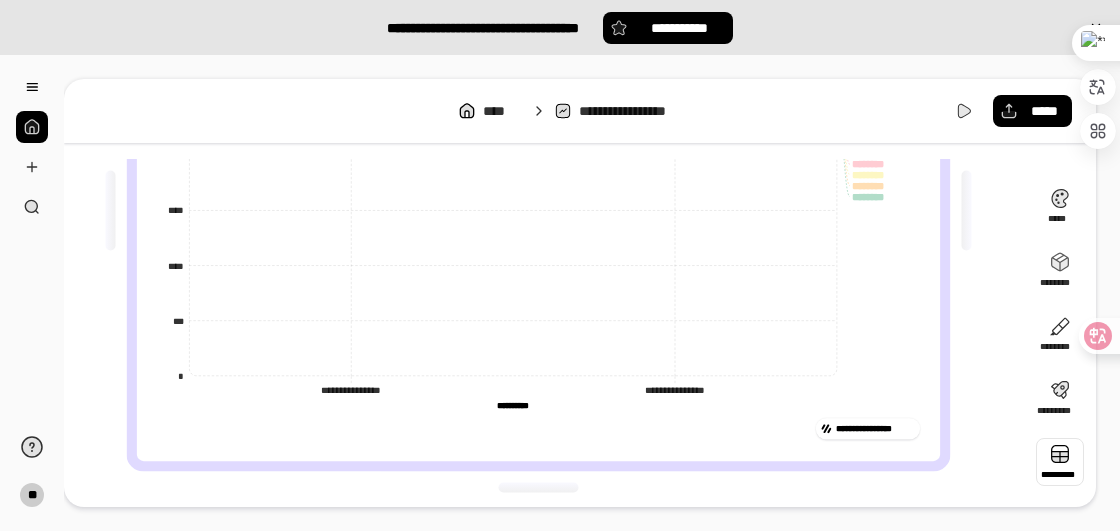 click at bounding box center [1060, 462] 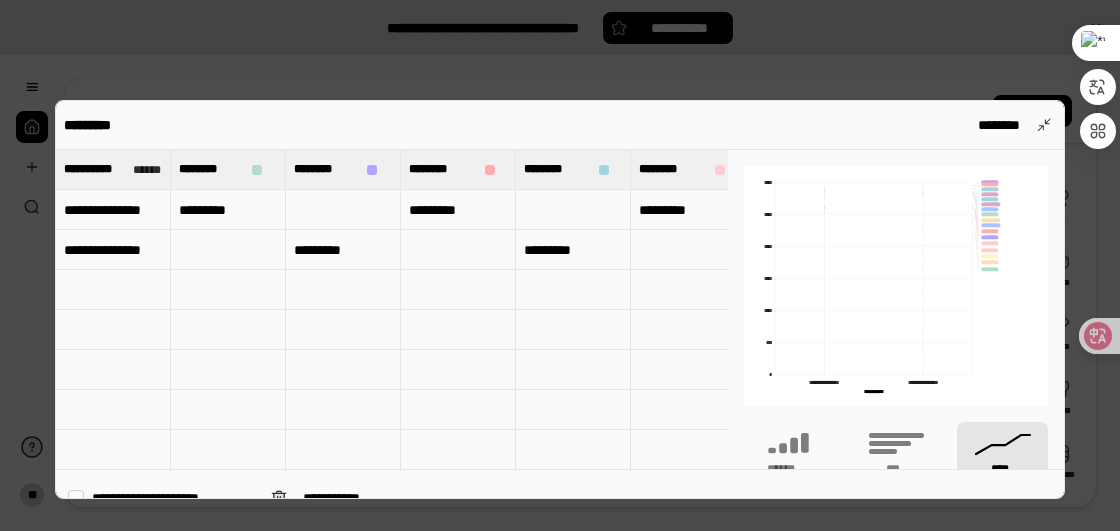 scroll, scrollTop: 100, scrollLeft: 0, axis: vertical 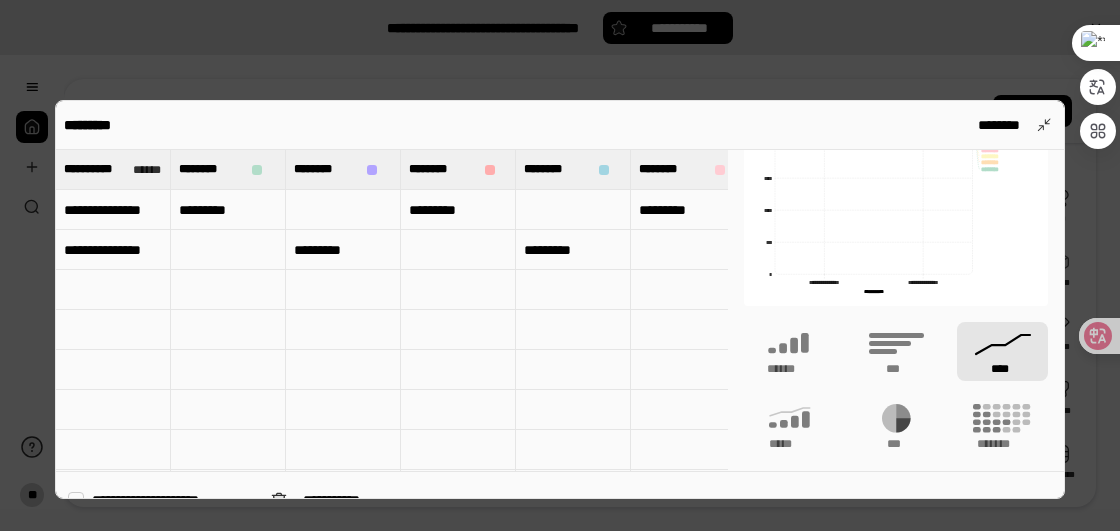 click on "****" at bounding box center [1002, 351] 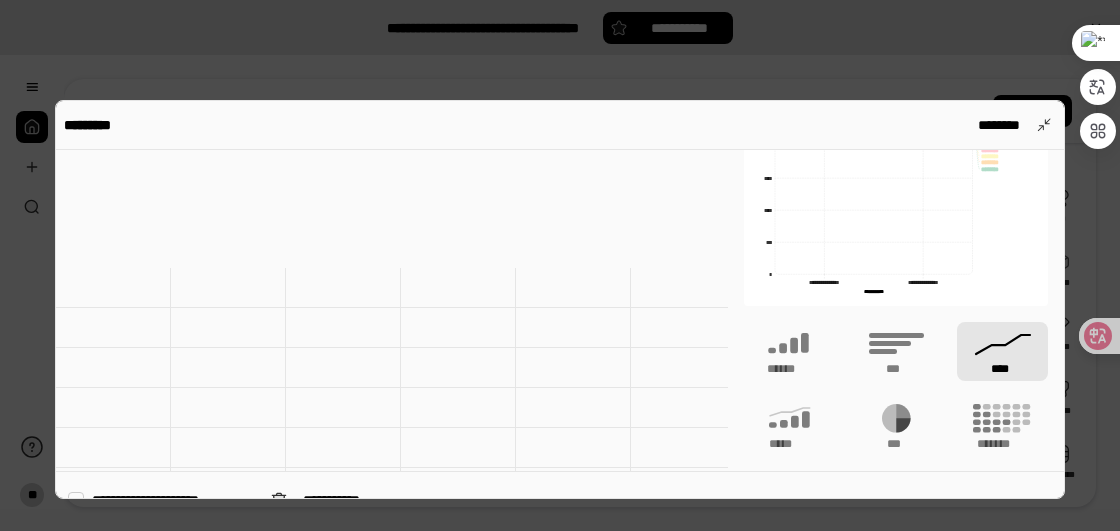 scroll, scrollTop: 0, scrollLeft: 0, axis: both 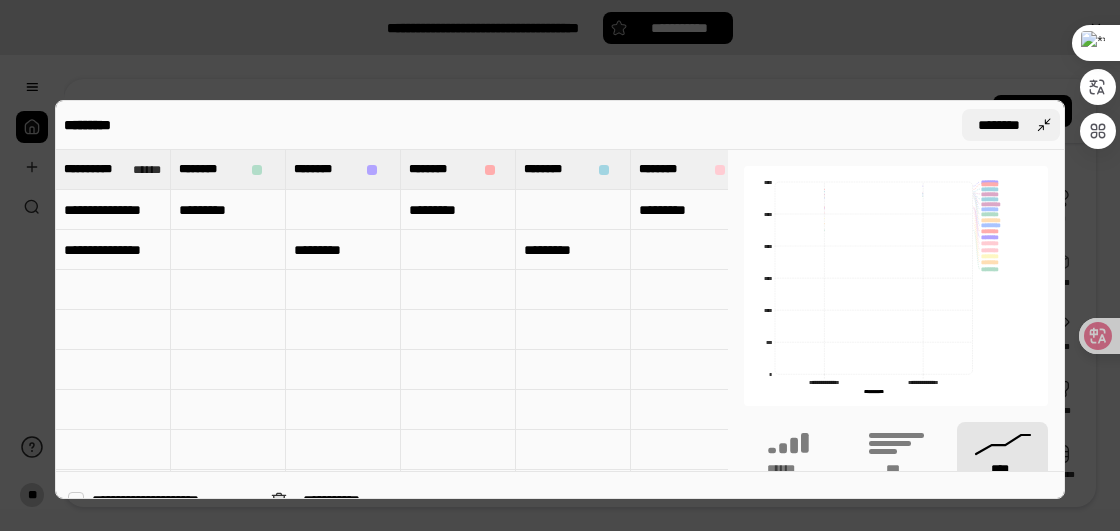 click on "********" at bounding box center [999, 125] 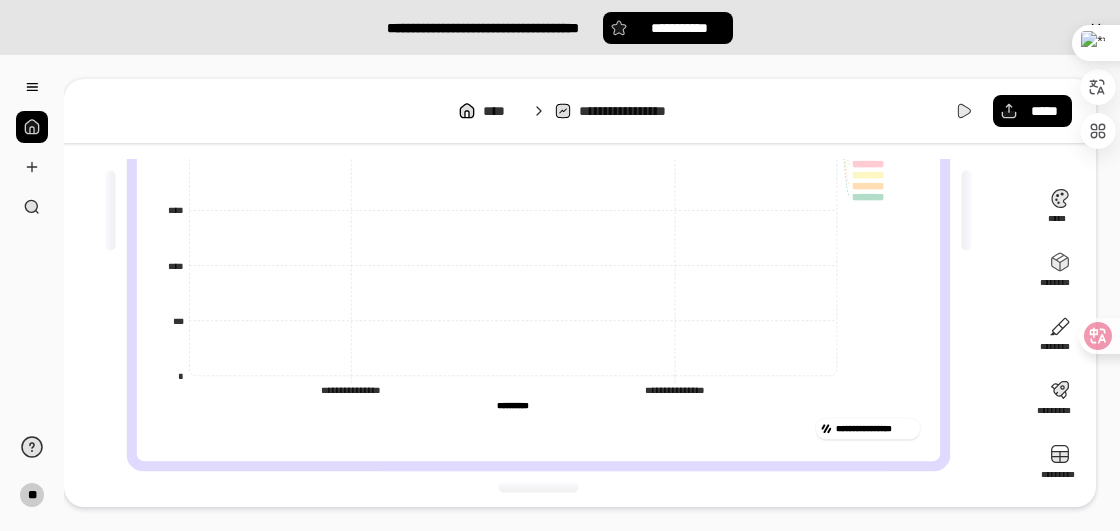 click on "**********" at bounding box center (875, 428) 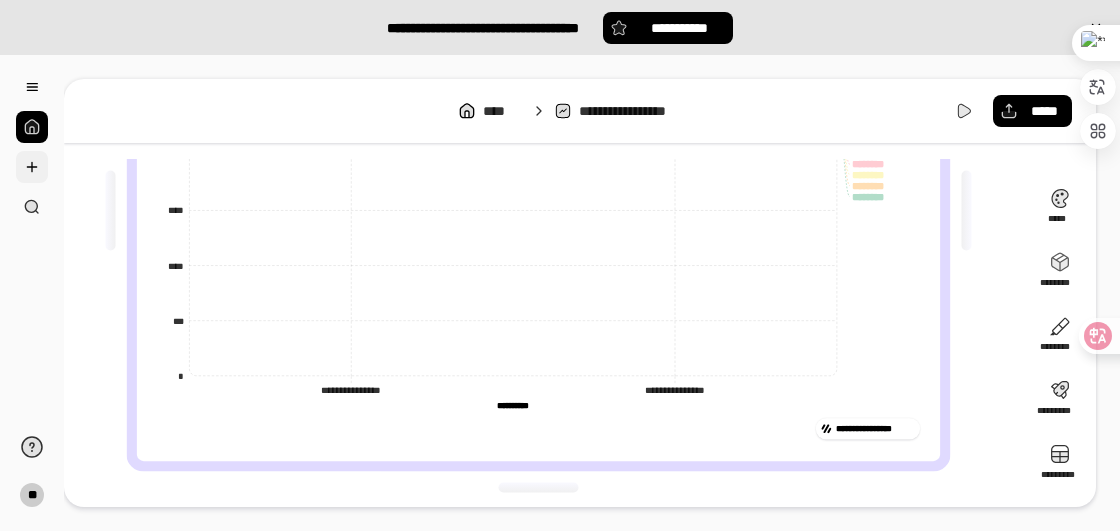 click at bounding box center [32, 167] 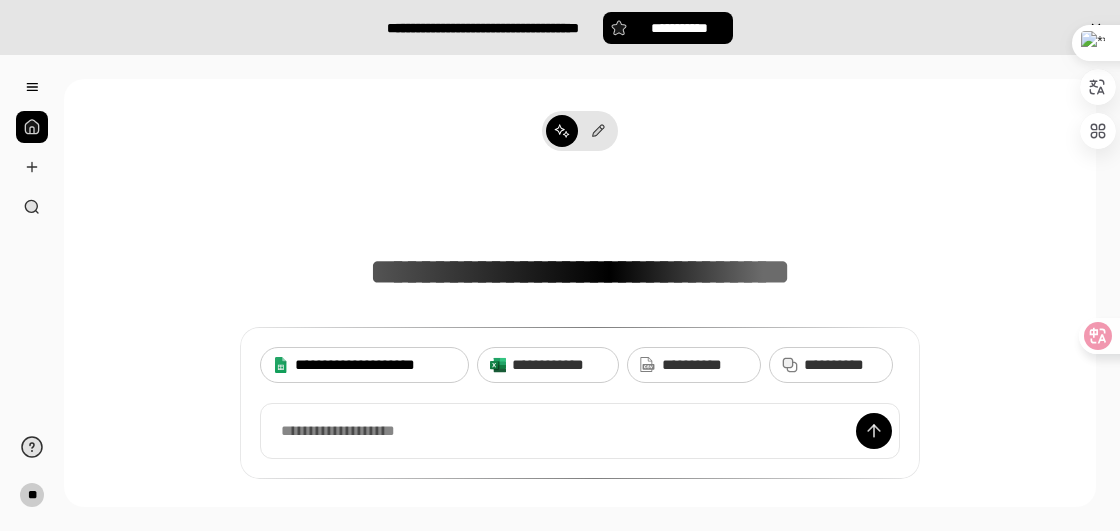 click on "**********" at bounding box center (375, 365) 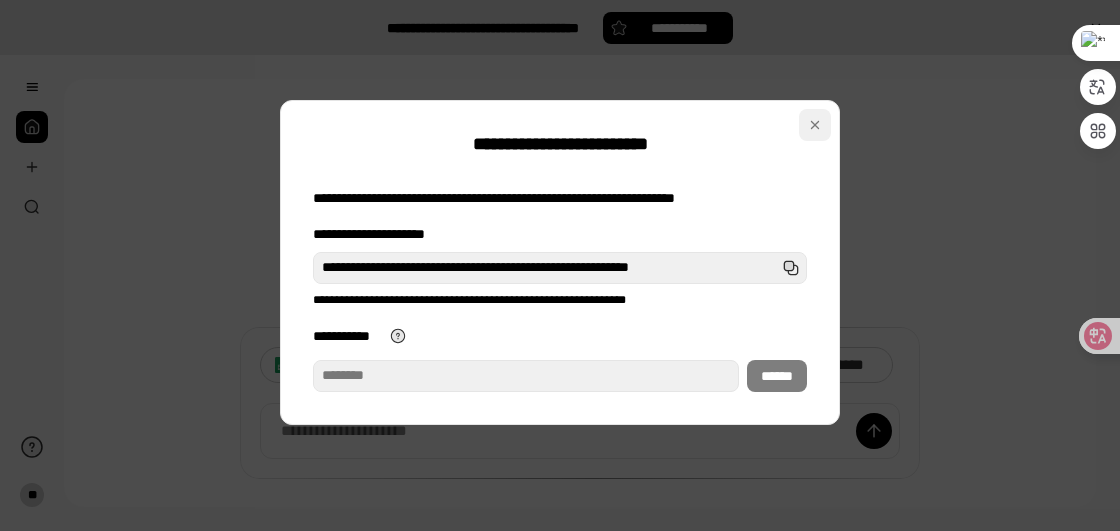 click at bounding box center (815, 125) 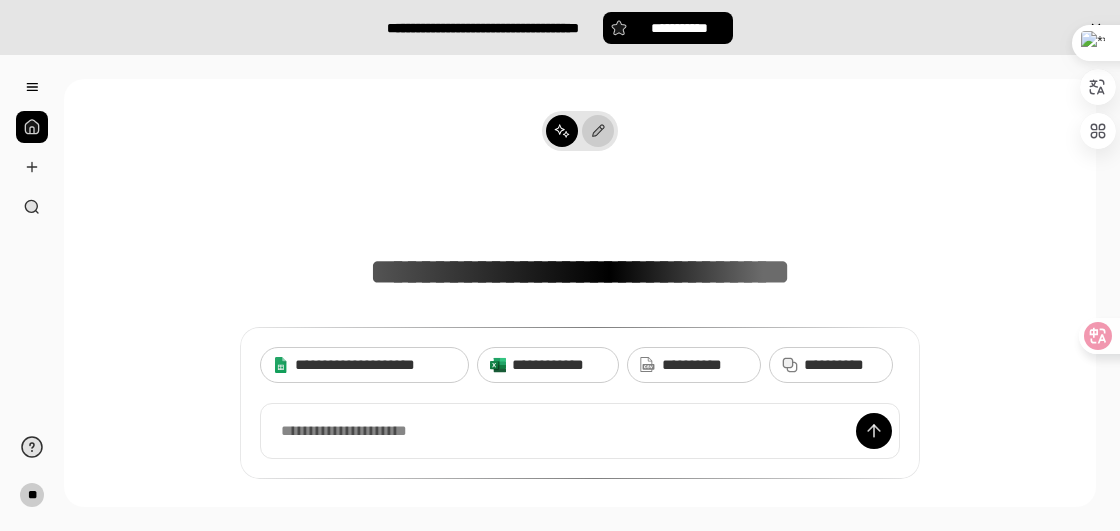 click at bounding box center (598, 131) 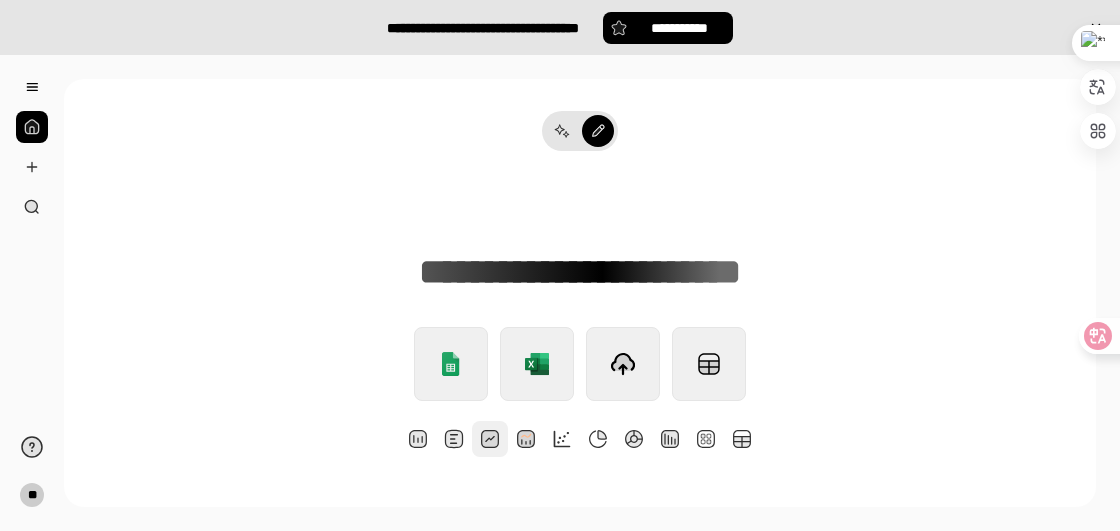 click at bounding box center [490, 439] 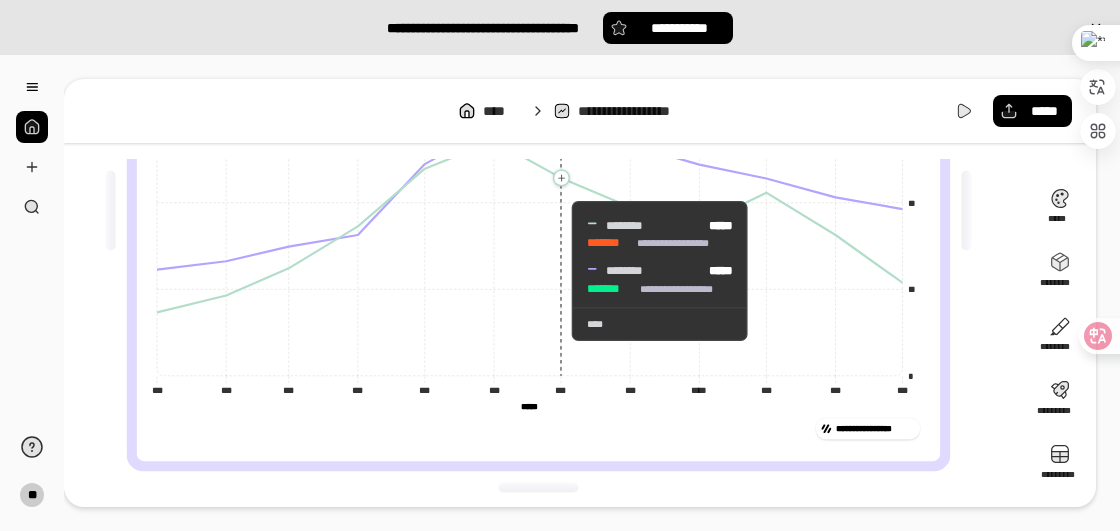 scroll, scrollTop: 41, scrollLeft: 0, axis: vertical 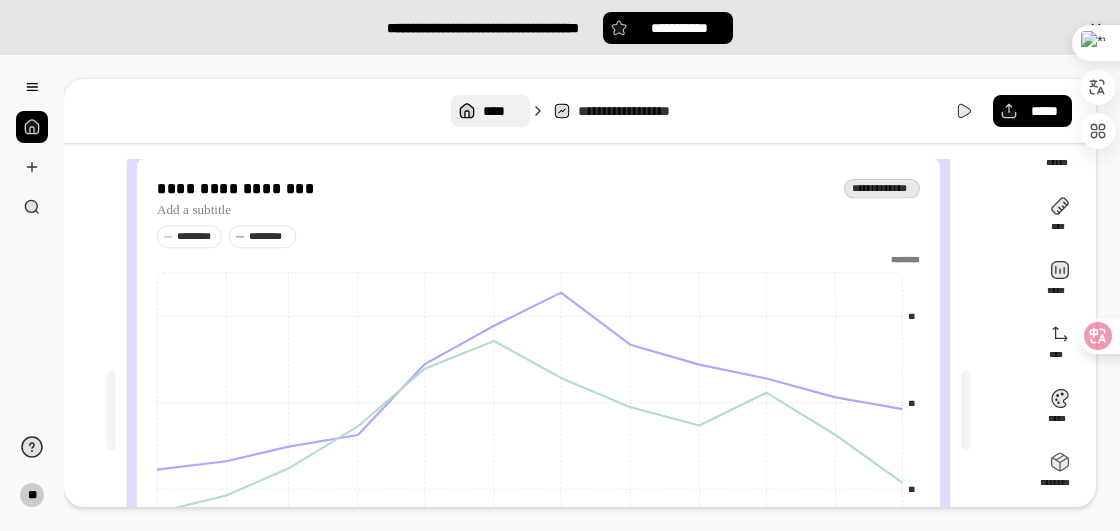 click on "****" at bounding box center [503, 111] 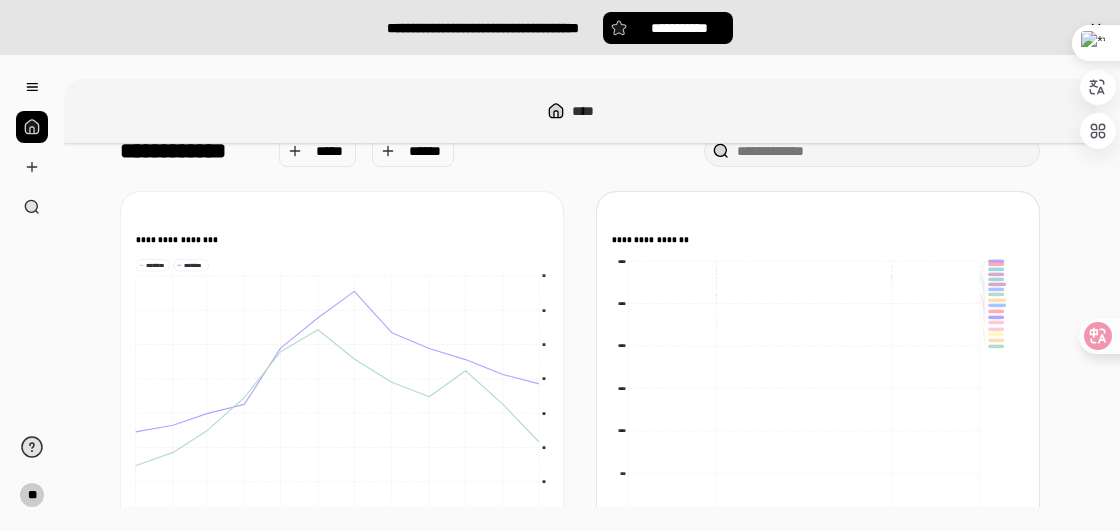 scroll, scrollTop: 100, scrollLeft: 0, axis: vertical 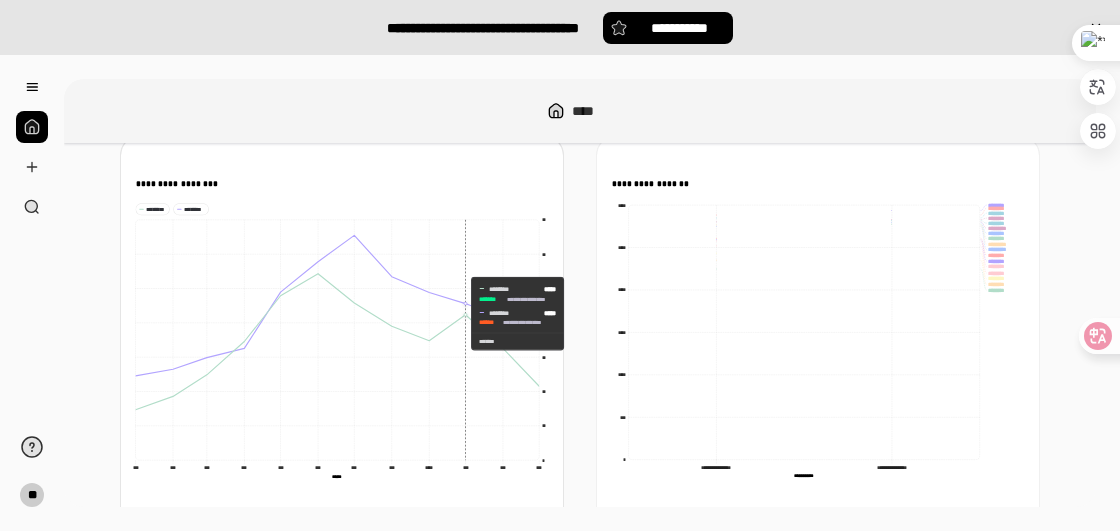 click 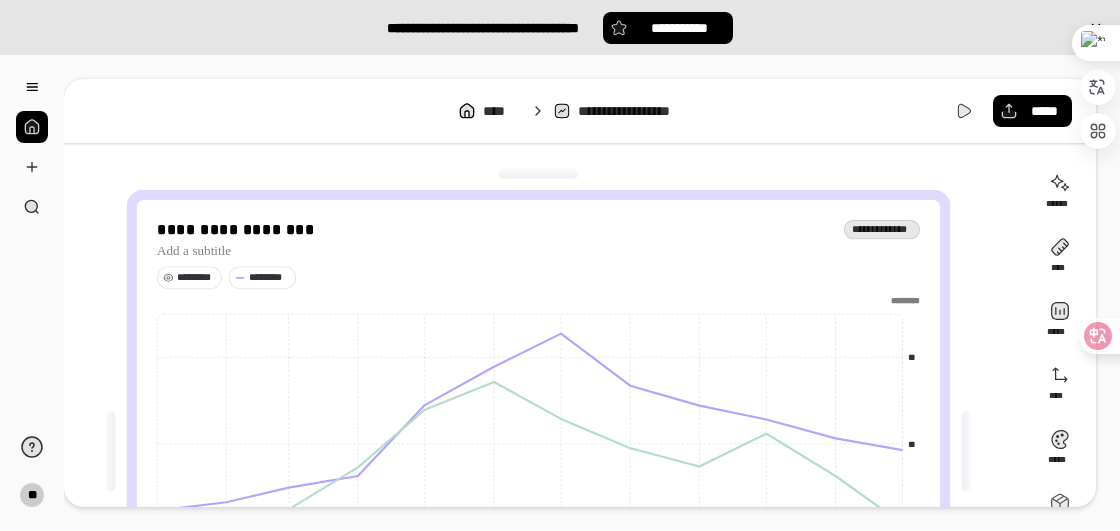 click on "********" at bounding box center [196, 278] 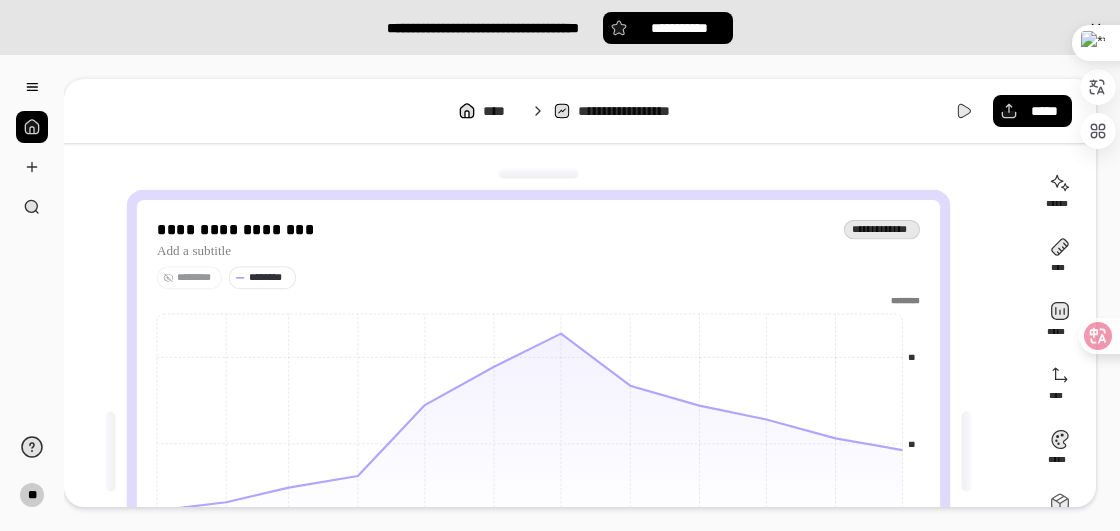 click on "********" at bounding box center [196, 278] 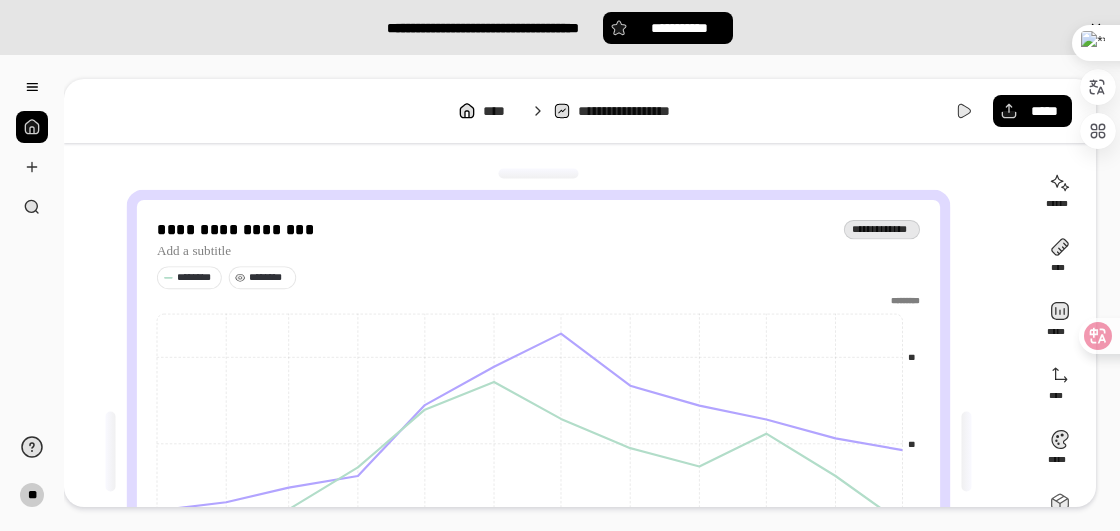click on "********" at bounding box center (269, 278) 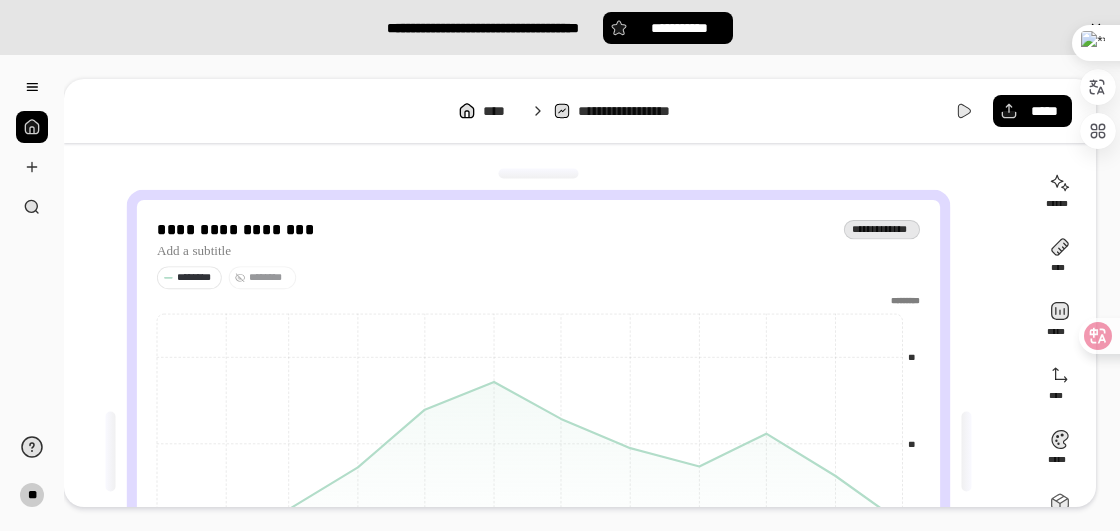 click on "********" at bounding box center (269, 278) 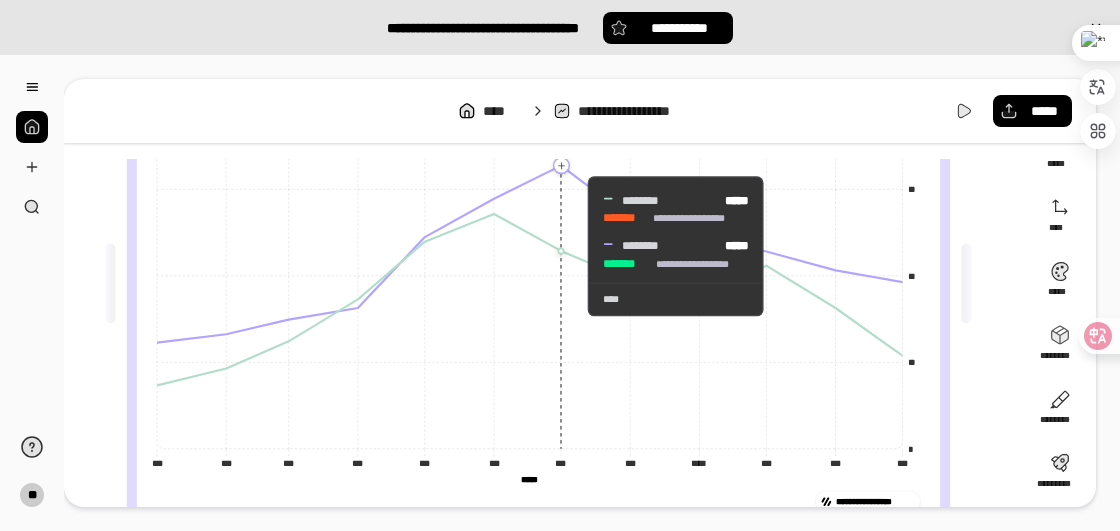 scroll, scrollTop: 200, scrollLeft: 0, axis: vertical 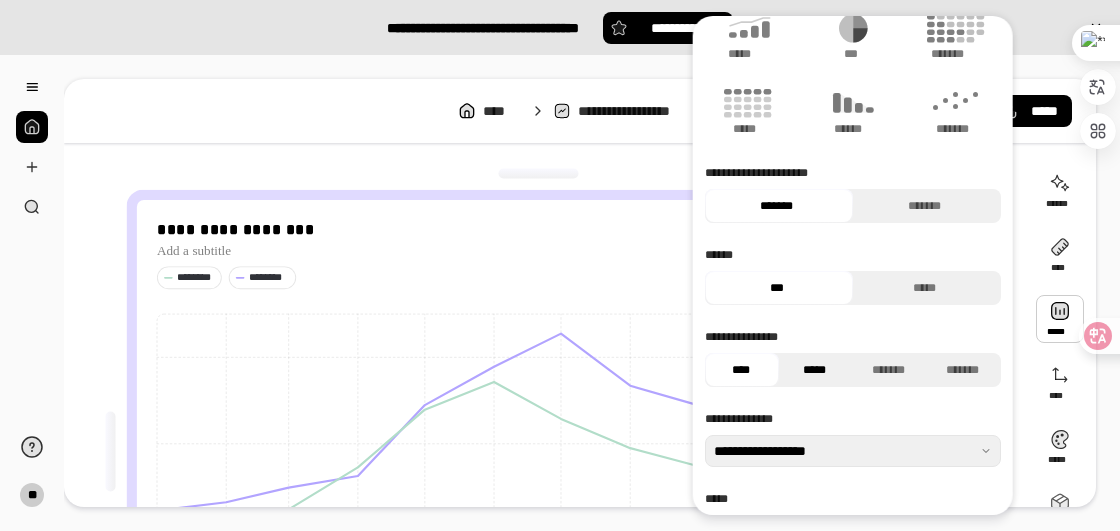 click on "*****" at bounding box center [815, 370] 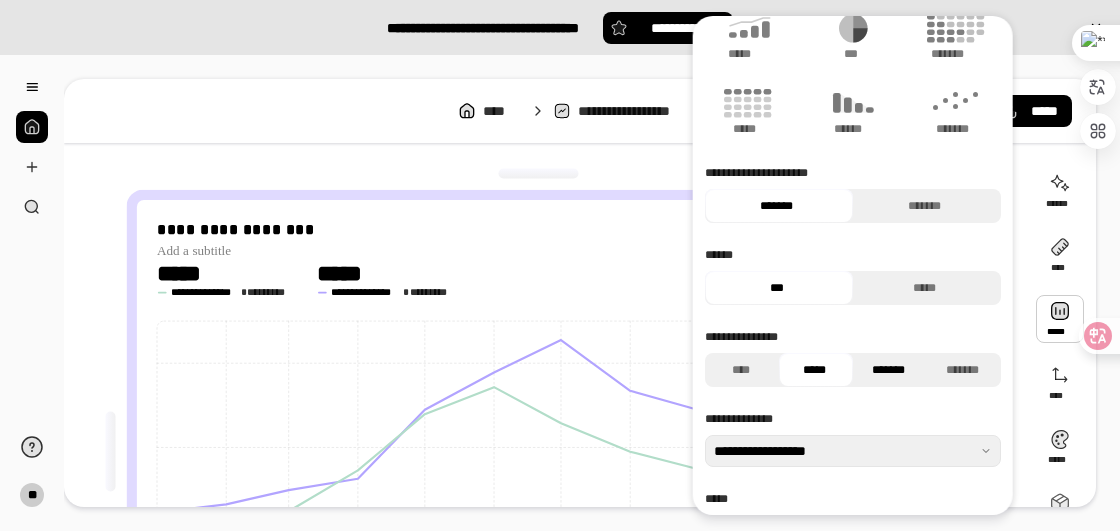 click on "*******" at bounding box center (889, 370) 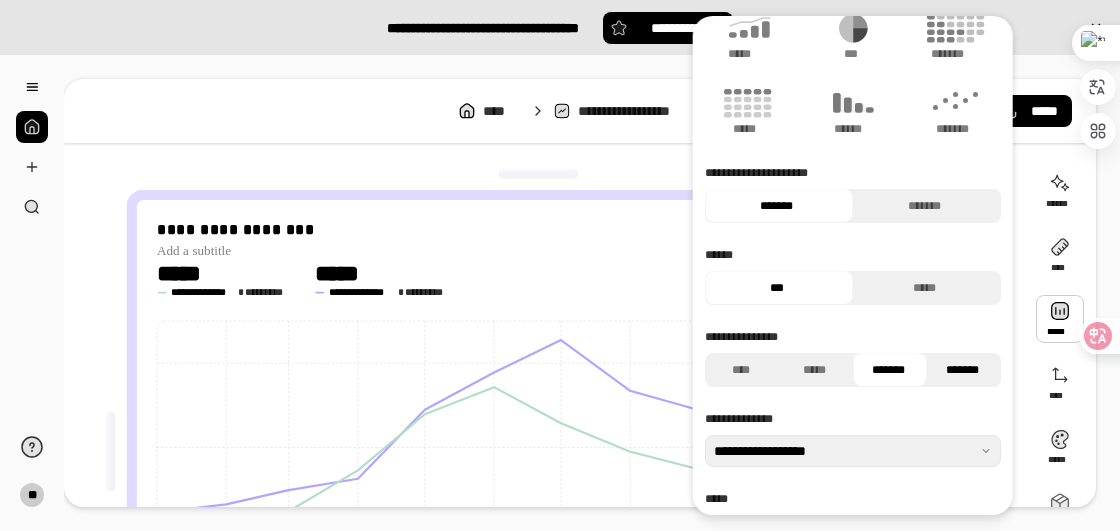 click on "*******" at bounding box center [963, 370] 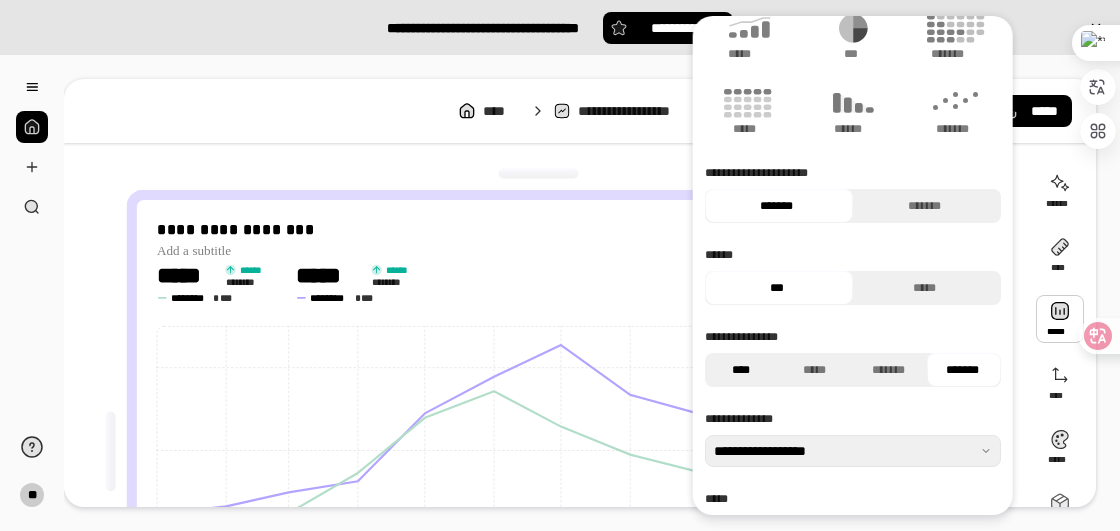 click on "****" at bounding box center (741, 370) 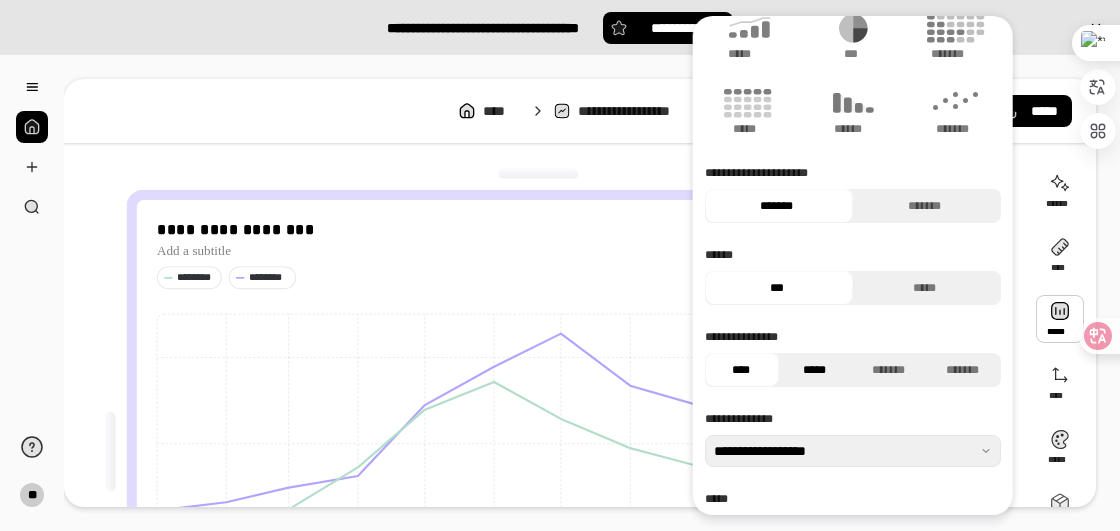 click on "*****" at bounding box center (815, 370) 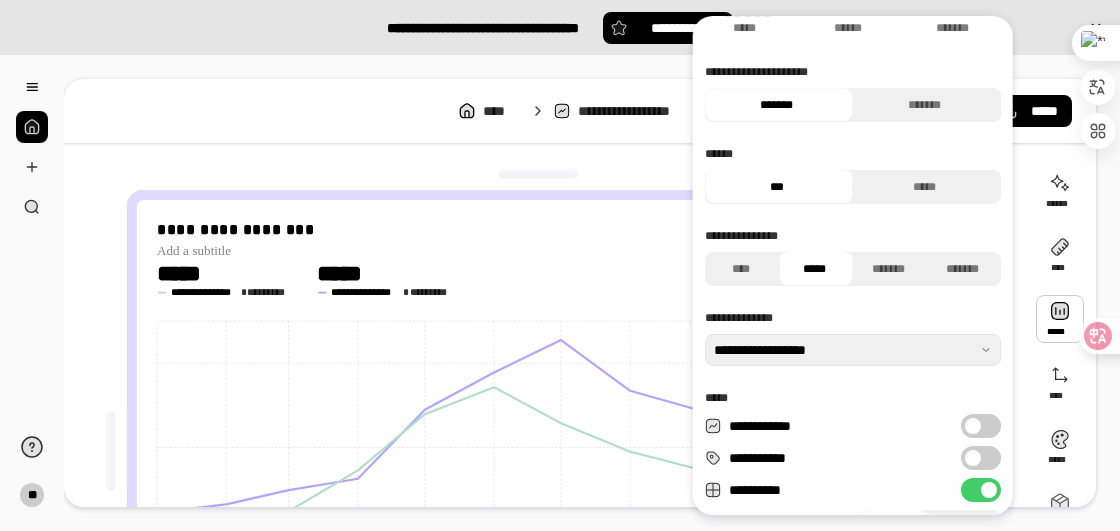 scroll, scrollTop: 300, scrollLeft: 0, axis: vertical 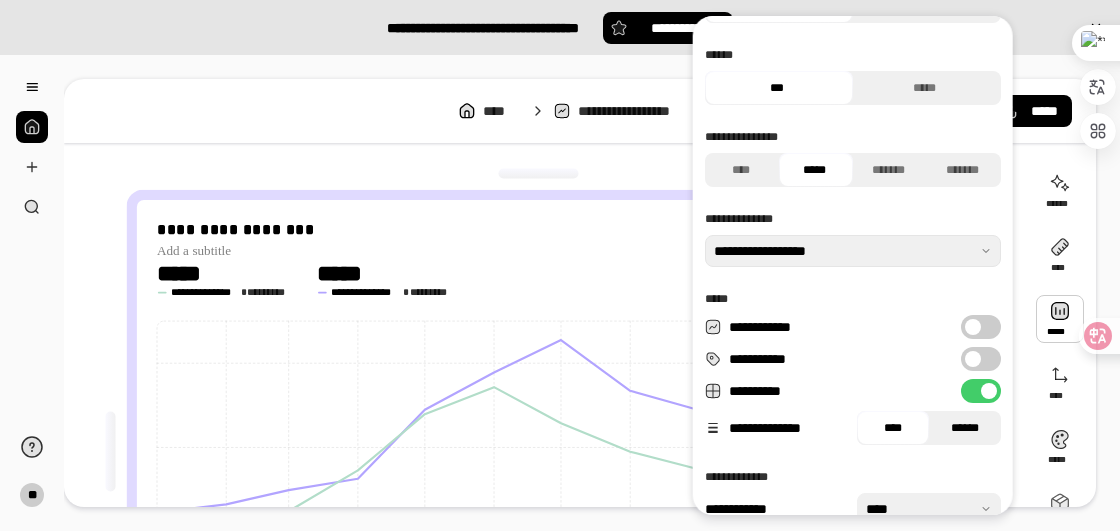 click on "******" at bounding box center (965, 428) 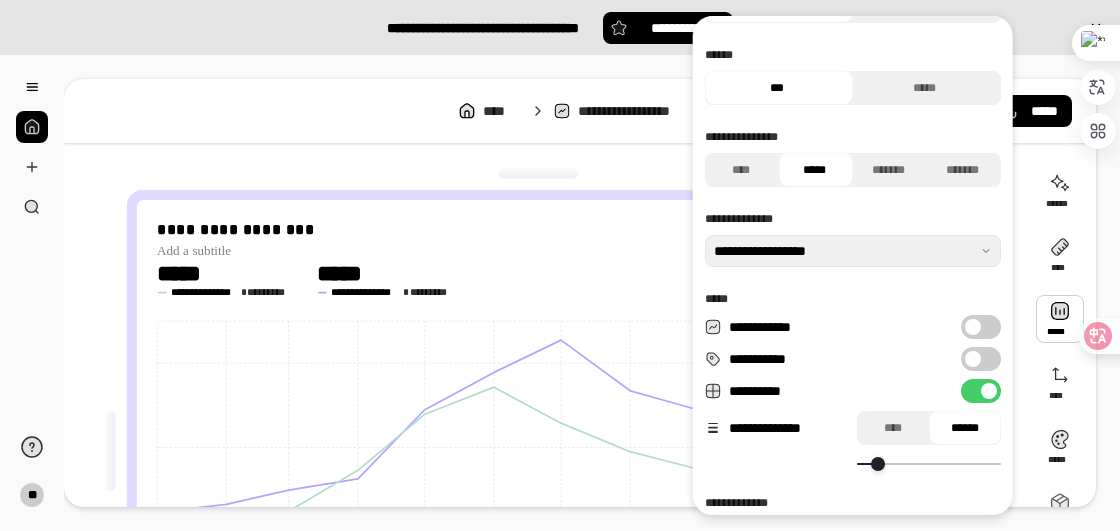 click at bounding box center (929, 464) 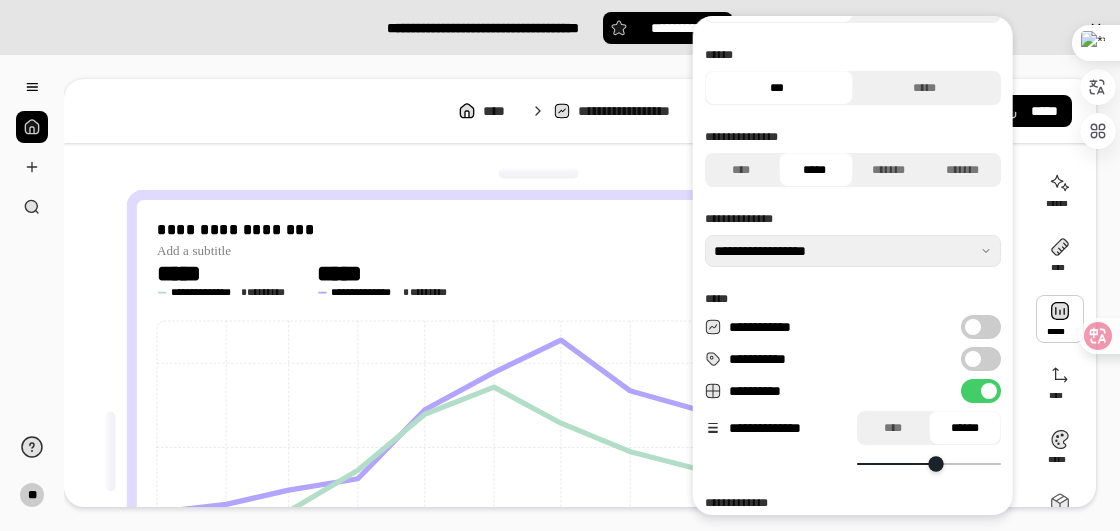 click at bounding box center (935, 463) 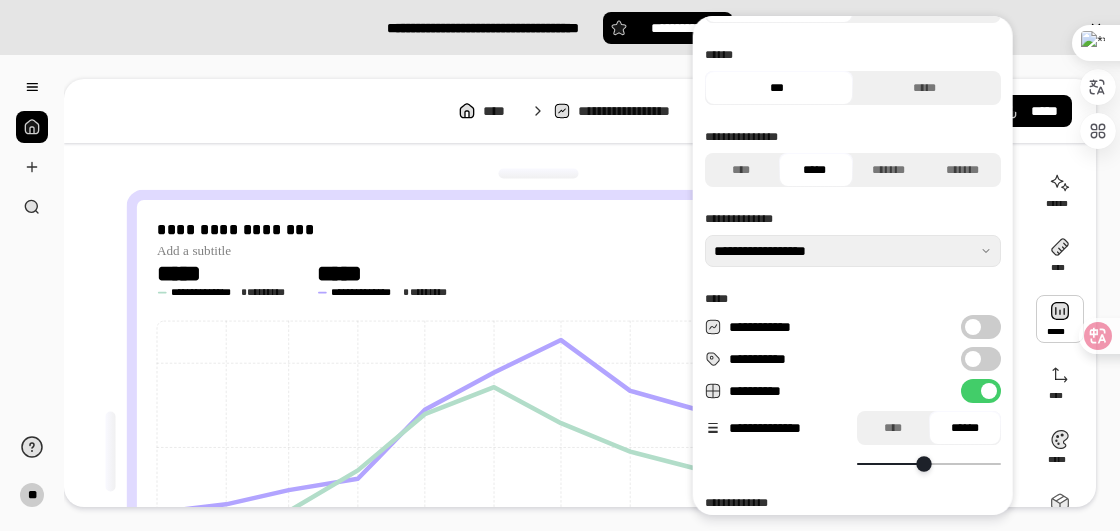 click at bounding box center [923, 463] 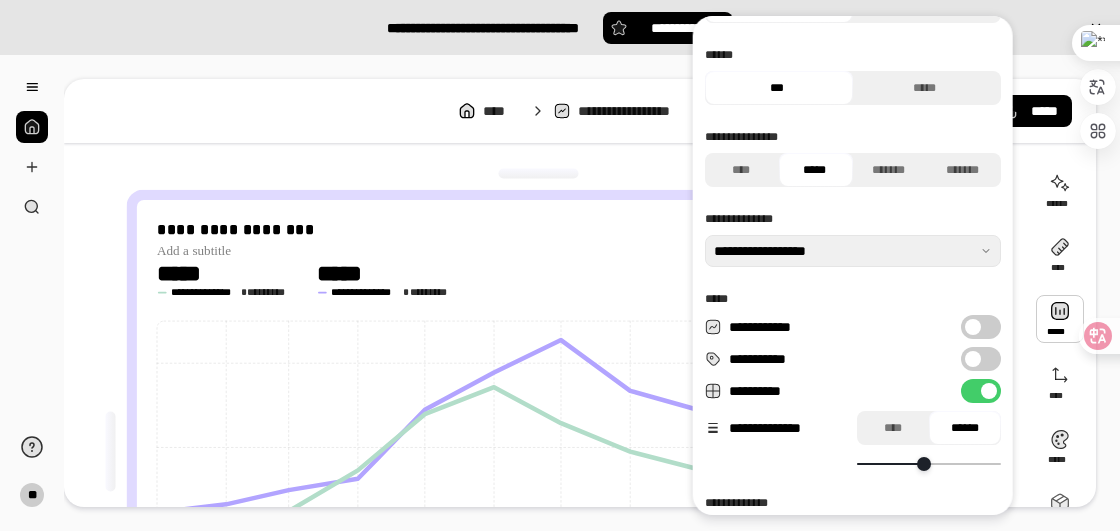 scroll, scrollTop: 394, scrollLeft: 0, axis: vertical 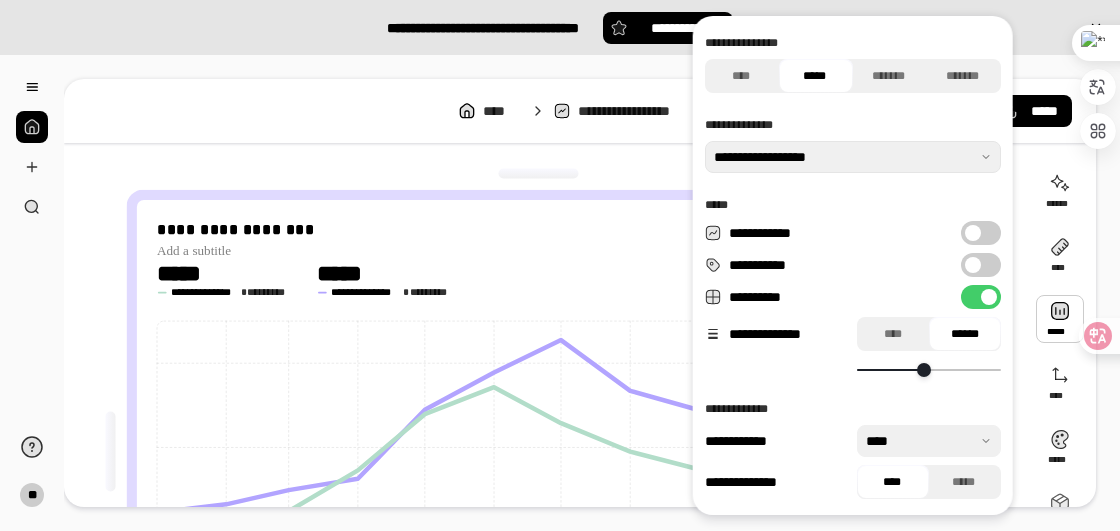 click at bounding box center (929, 441) 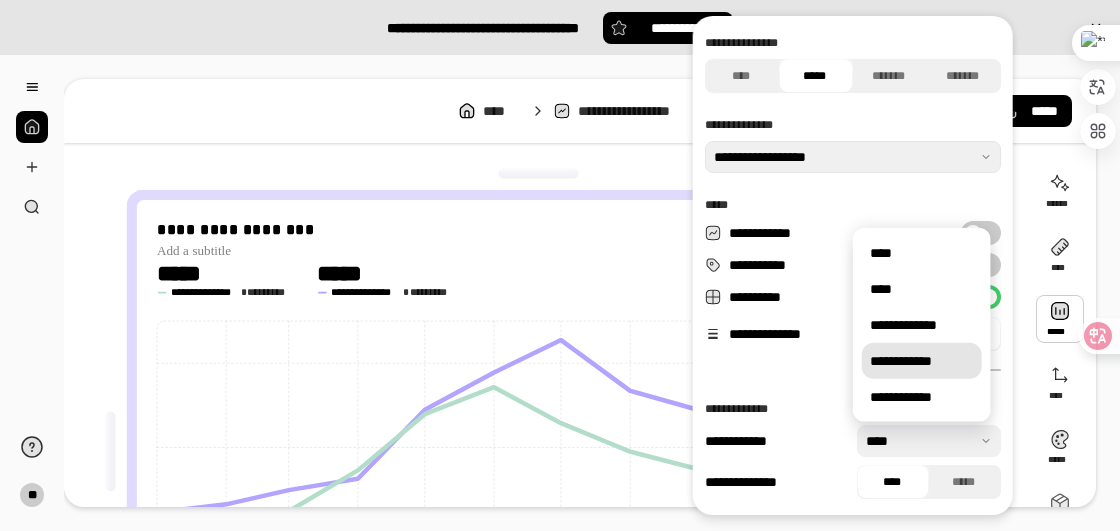 click on "**********" at bounding box center [922, 361] 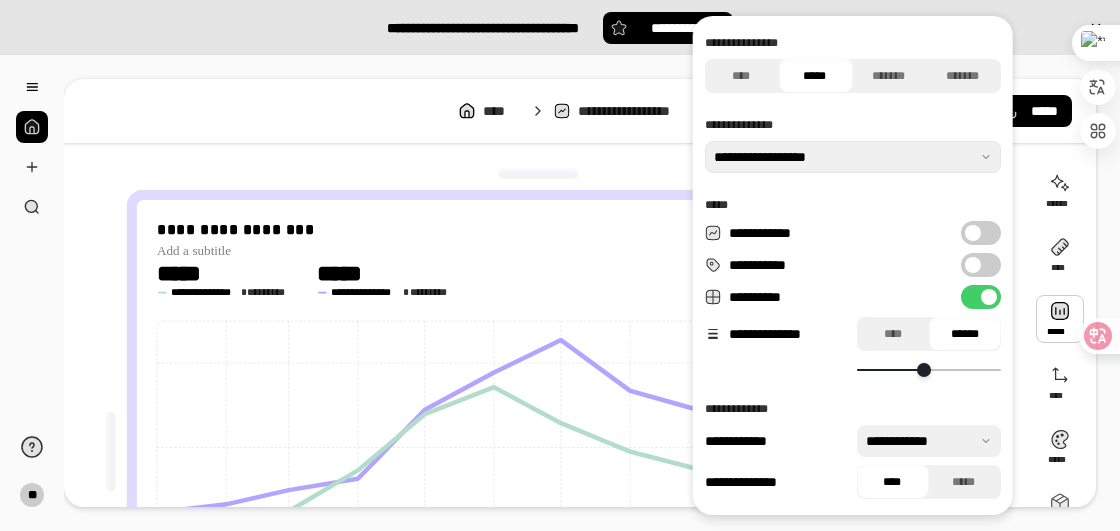 click at bounding box center [929, 441] 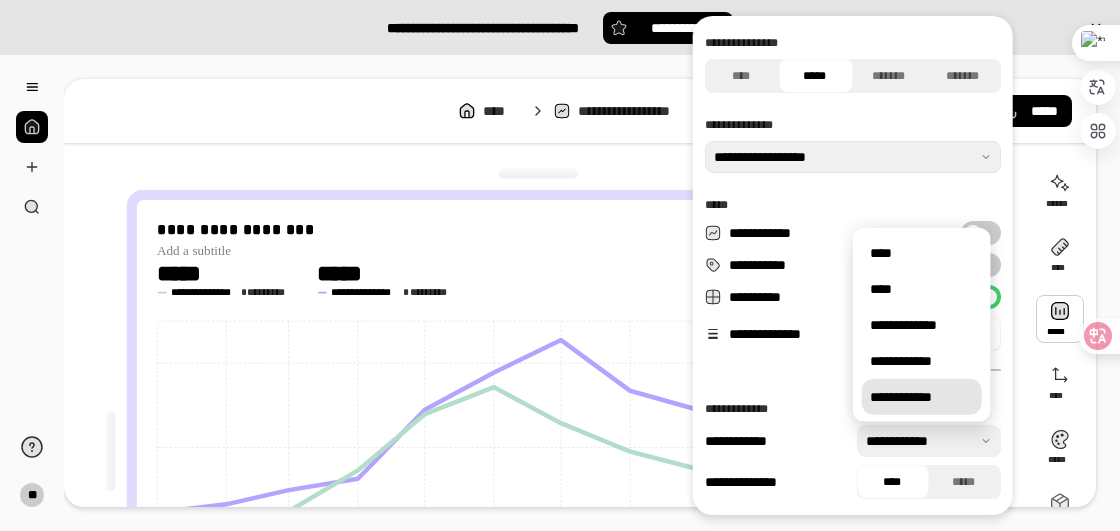 click on "**********" at bounding box center [922, 397] 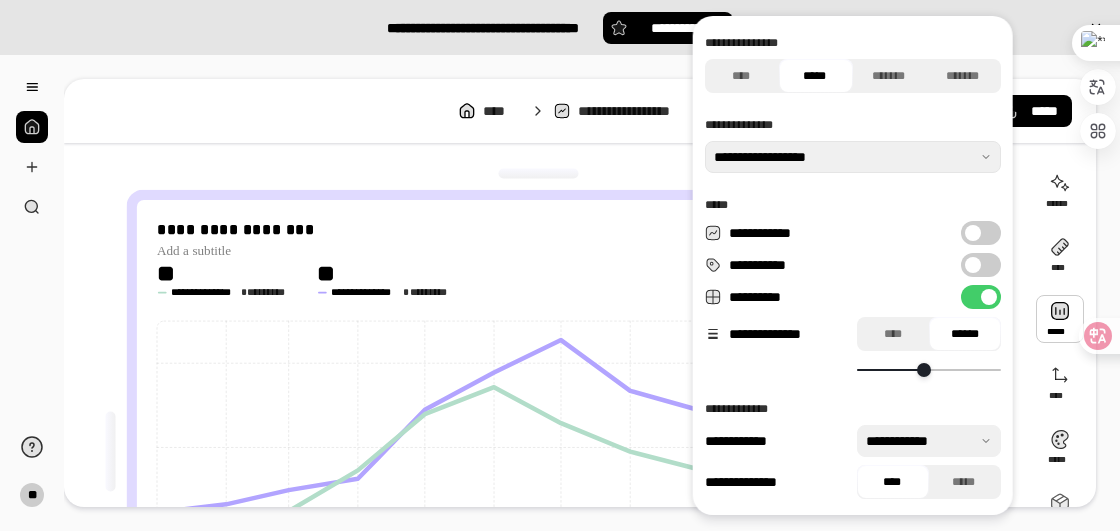 click at bounding box center (929, 441) 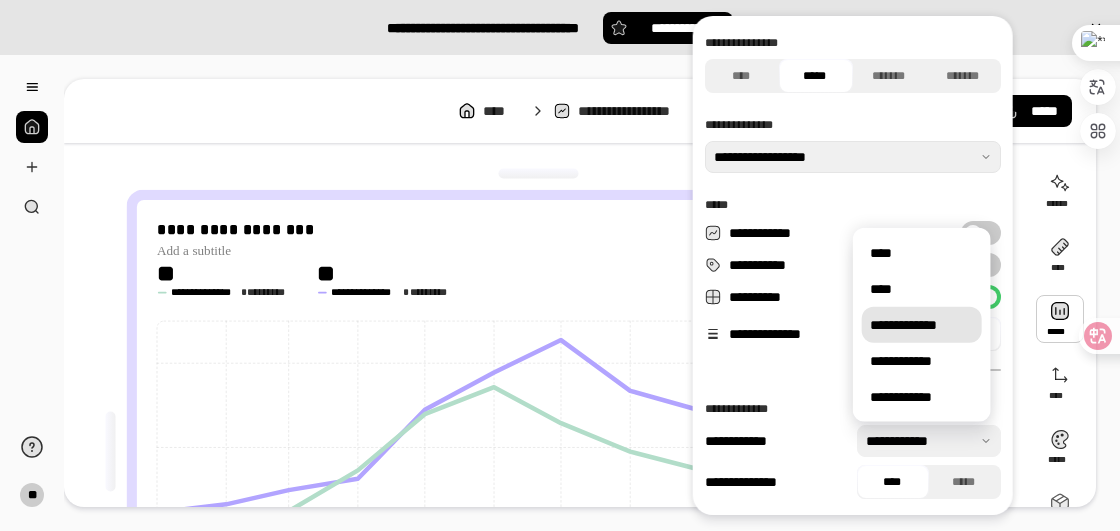 click on "**********" at bounding box center [922, 325] 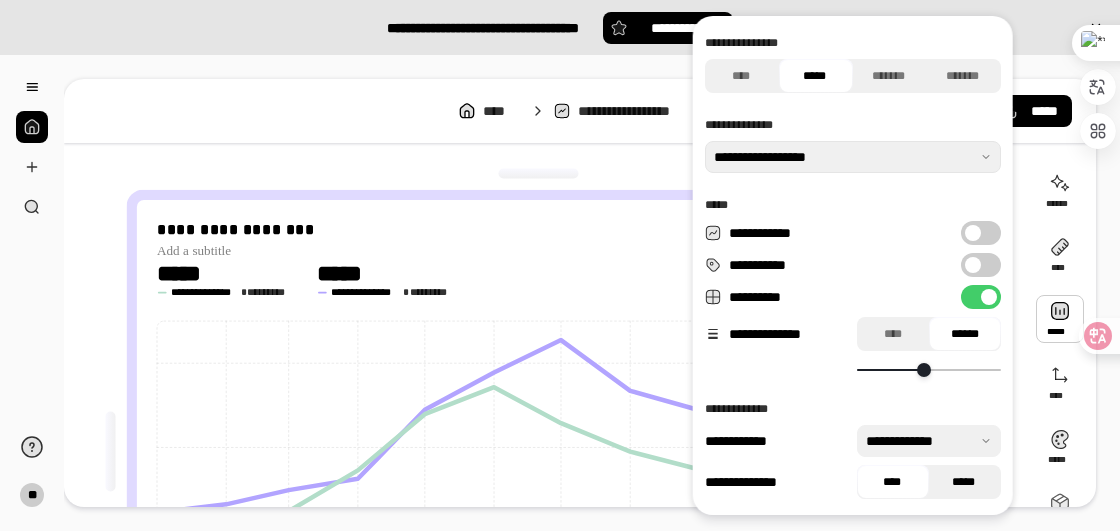 click on "*****" at bounding box center (964, 482) 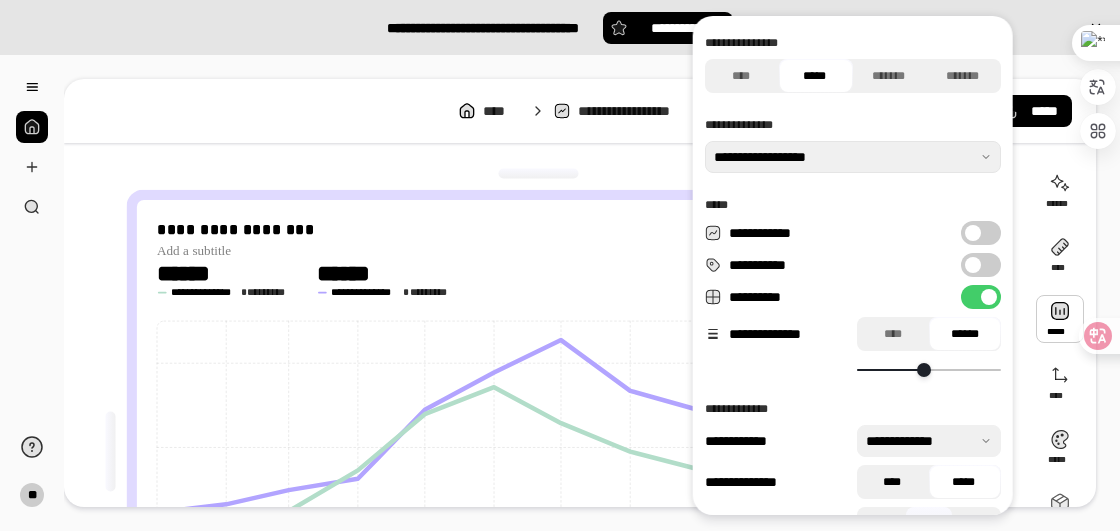 click on "****" at bounding box center (892, 482) 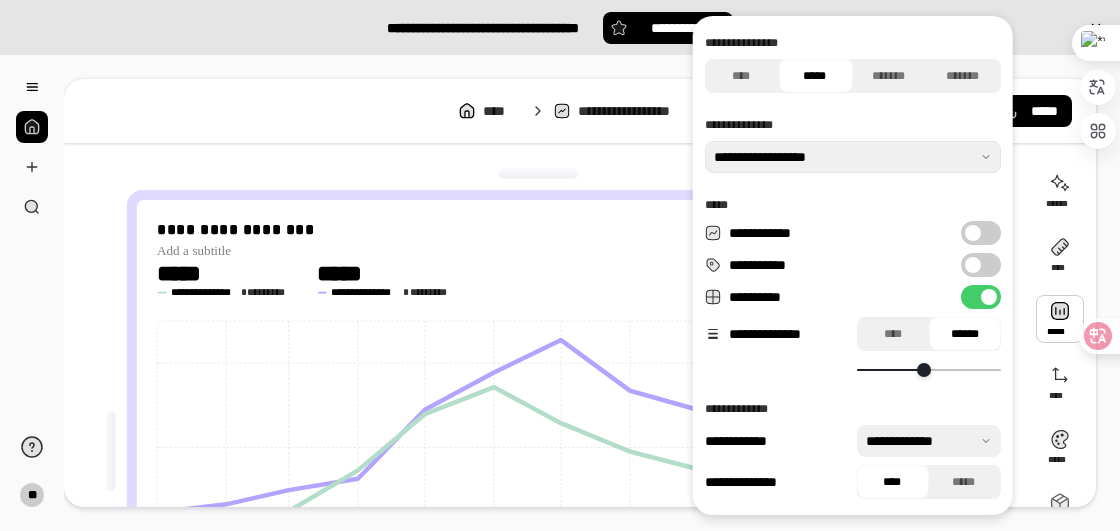 click on "**********" at bounding box center [981, 265] 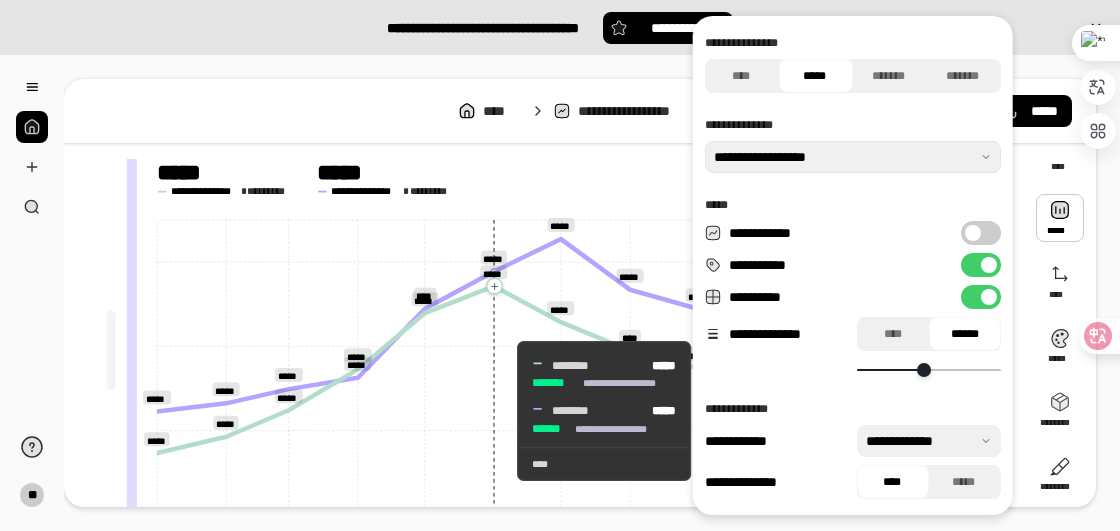 scroll, scrollTop: 200, scrollLeft: 0, axis: vertical 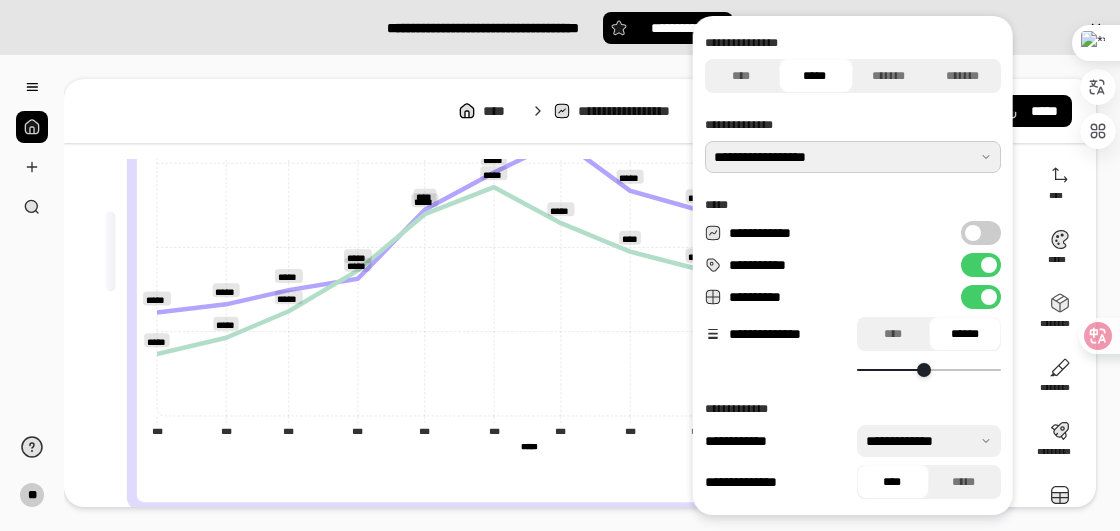 click at bounding box center [853, 157] 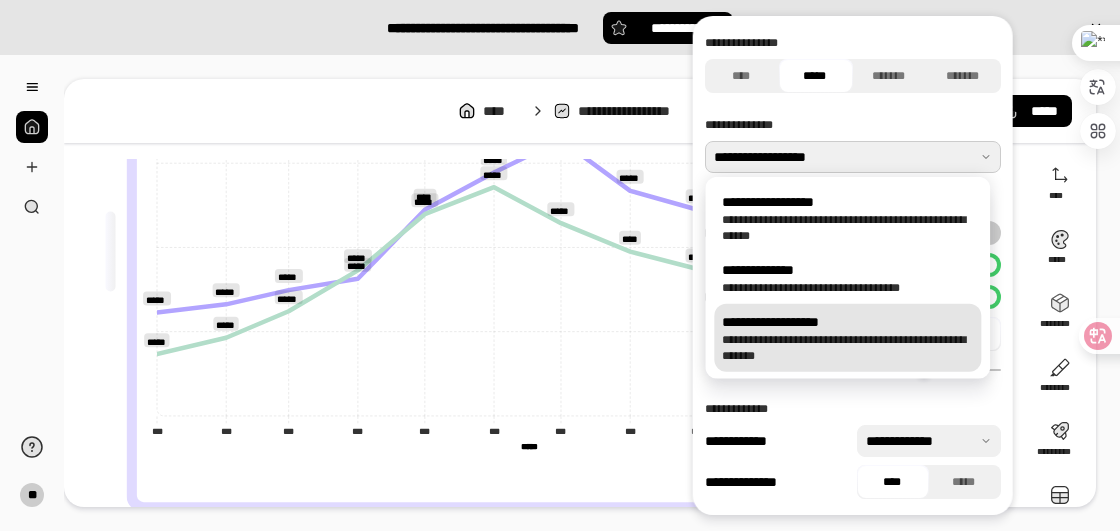 click on "**********" at bounding box center [847, 348] 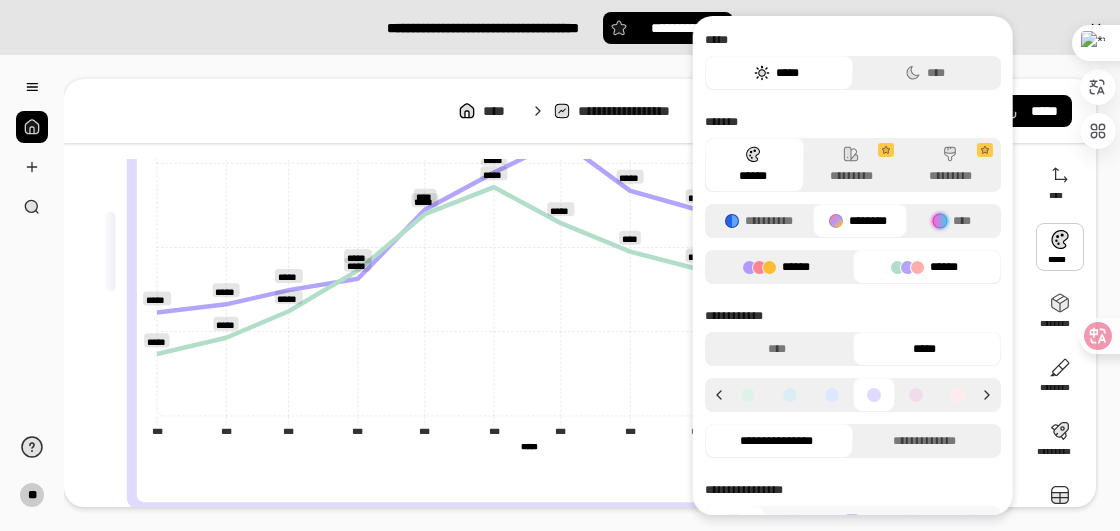 click on "******" at bounding box center (776, 267) 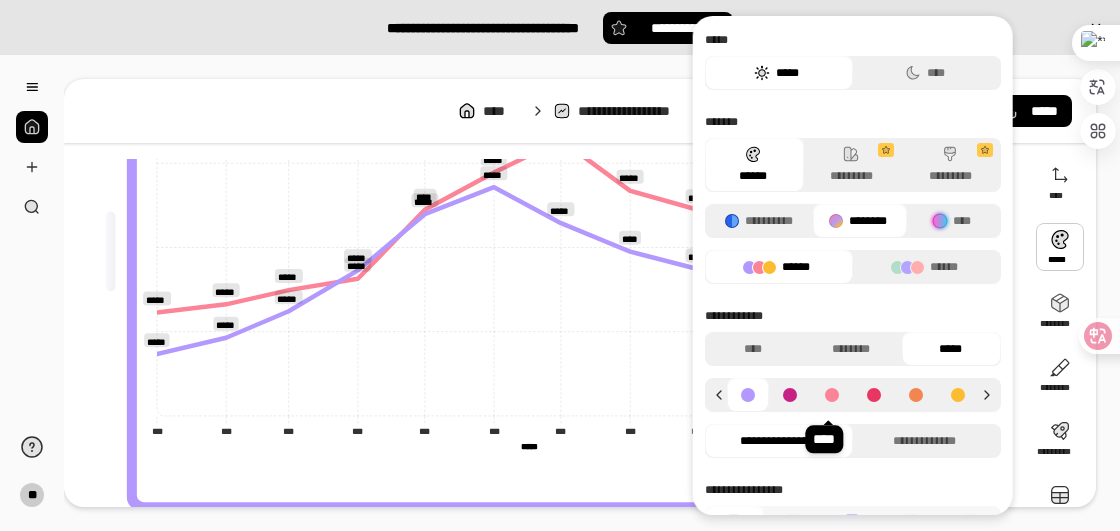 click at bounding box center [832, 395] 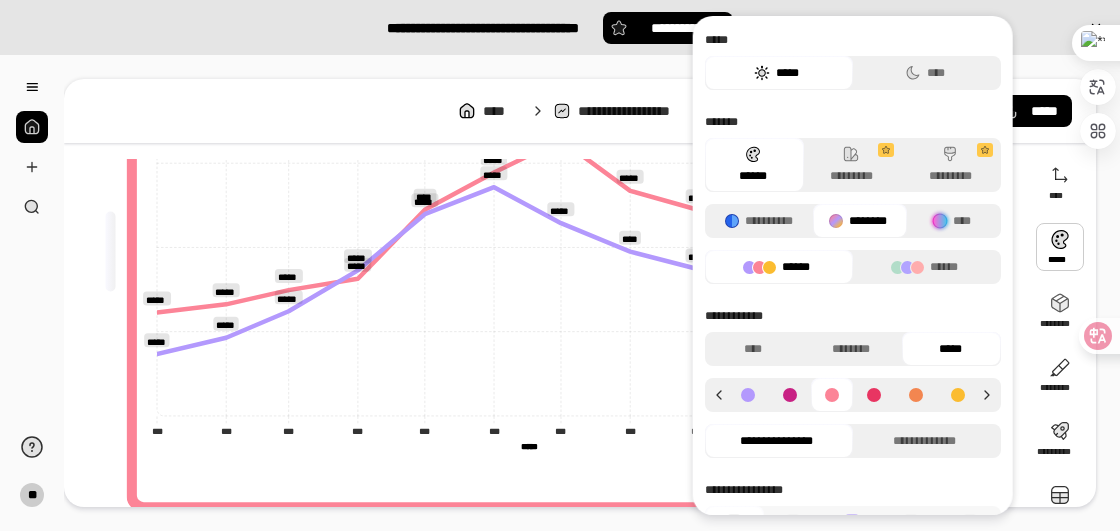 click at bounding box center [916, 395] 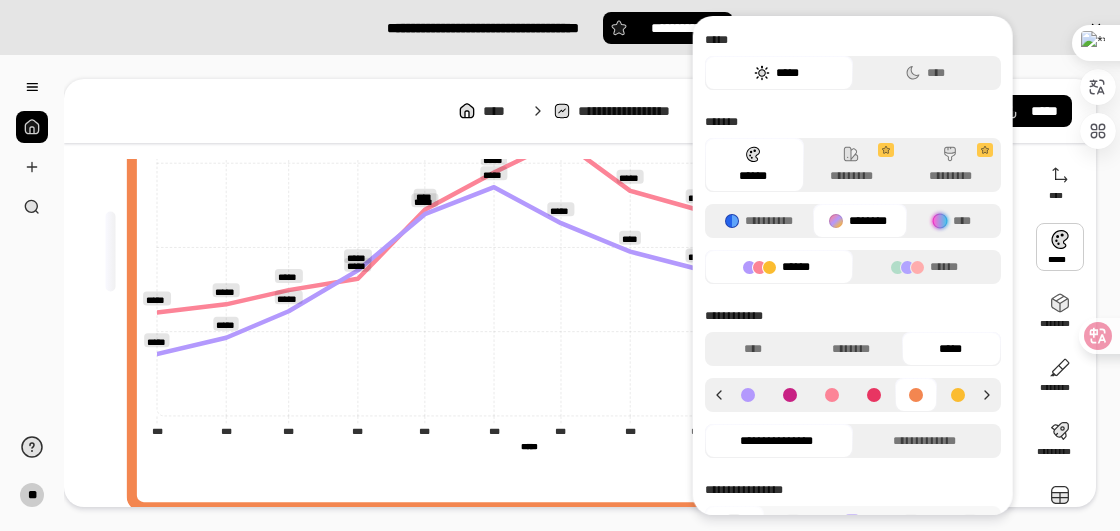 click at bounding box center [958, 395] 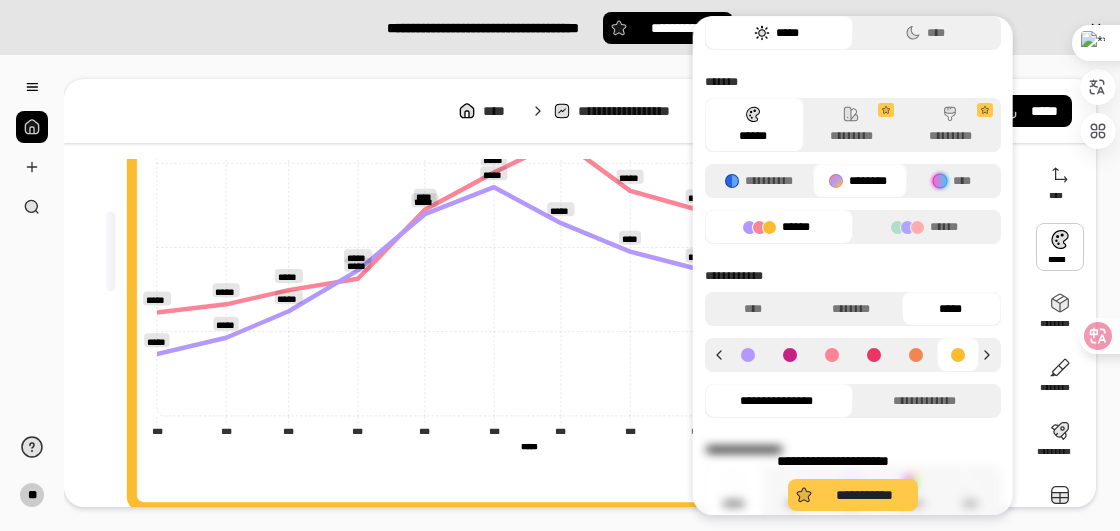 scroll, scrollTop: 60, scrollLeft: 0, axis: vertical 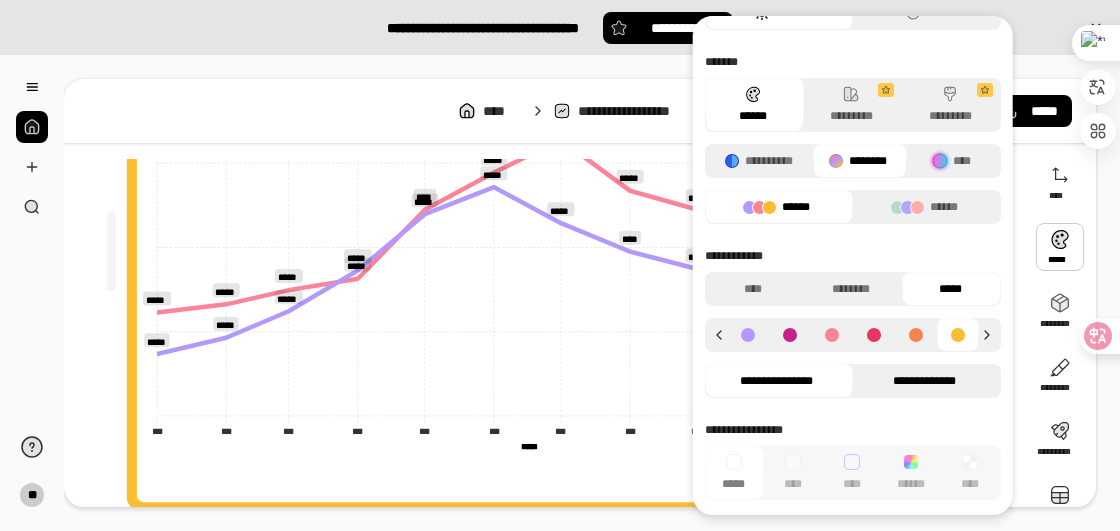 click on "**********" at bounding box center [924, 381] 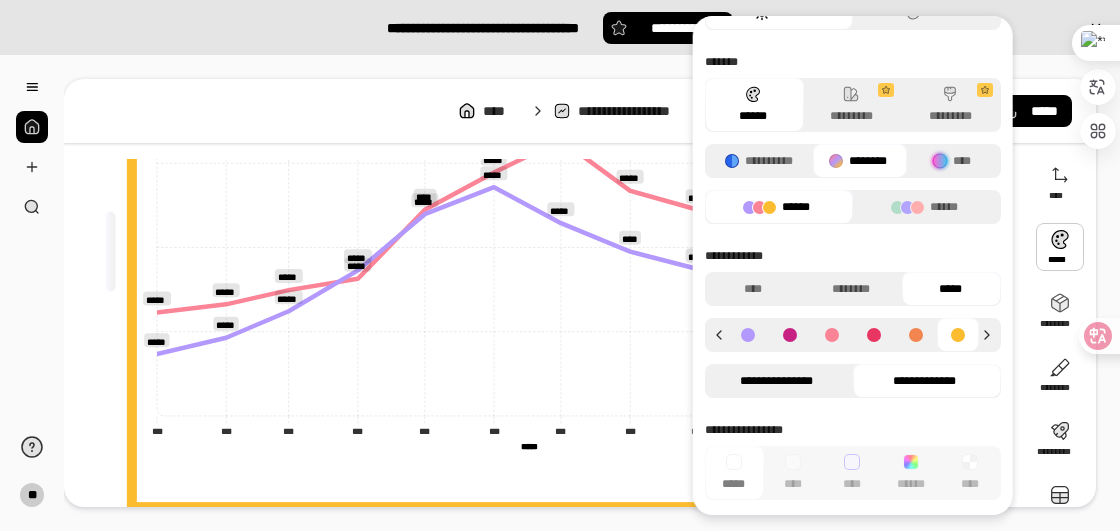 click on "**********" at bounding box center [776, 381] 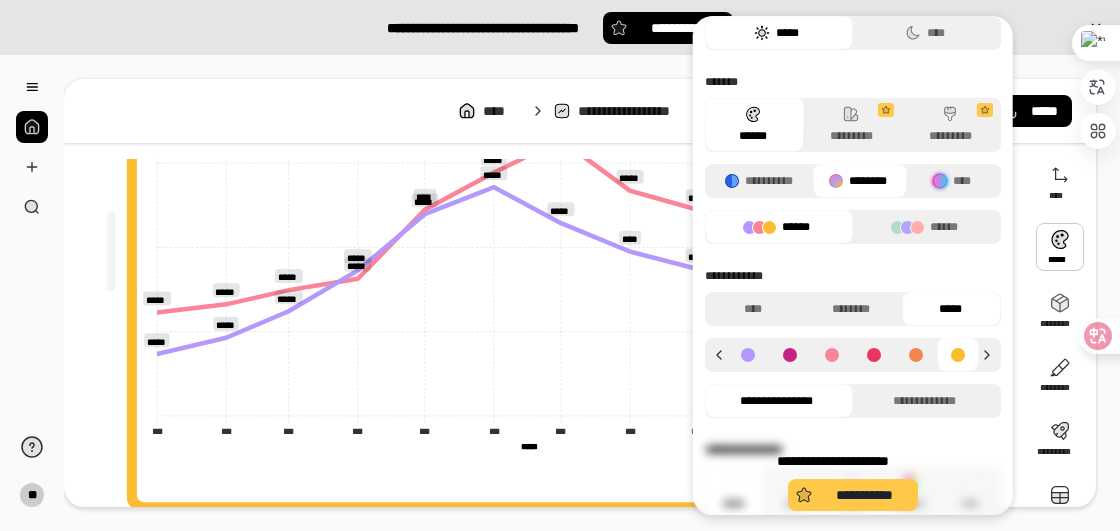 scroll, scrollTop: 60, scrollLeft: 0, axis: vertical 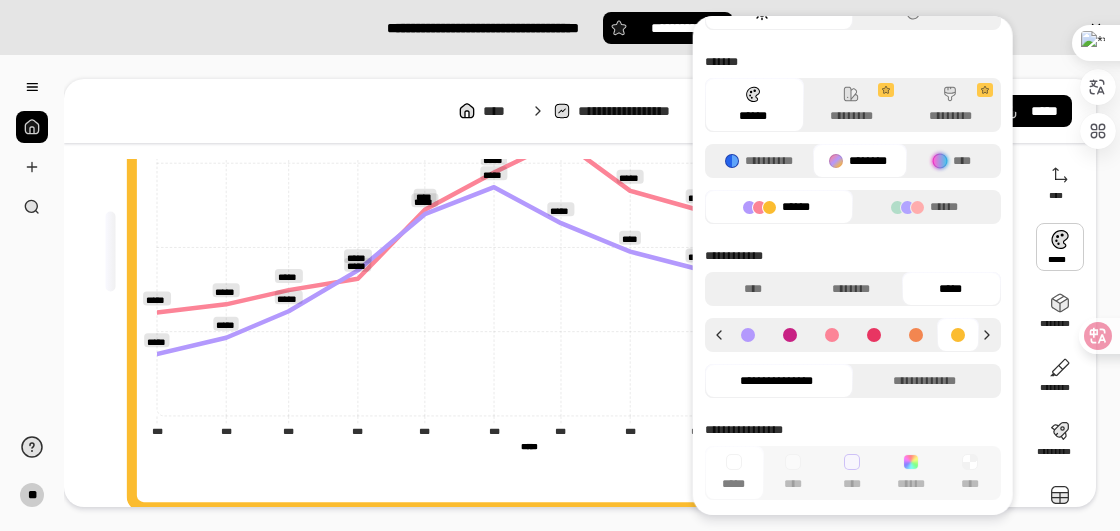 click on "* ** ** ** ********* *** *** *** *** *** *** *** *** *** *** *** *** *** *** *** *** **** **** *** *** *** *** *** *** ***** *****" 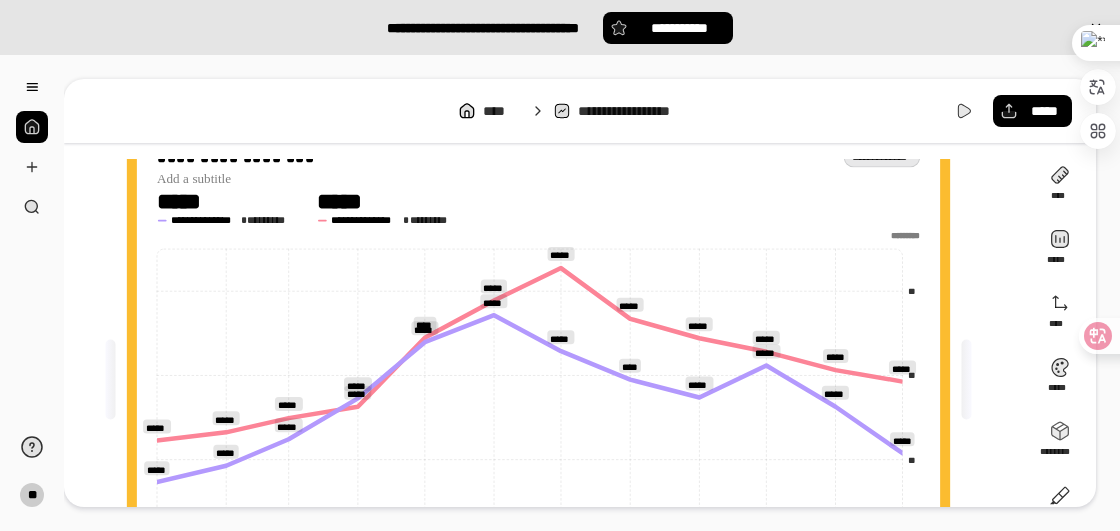 scroll, scrollTop: 0, scrollLeft: 0, axis: both 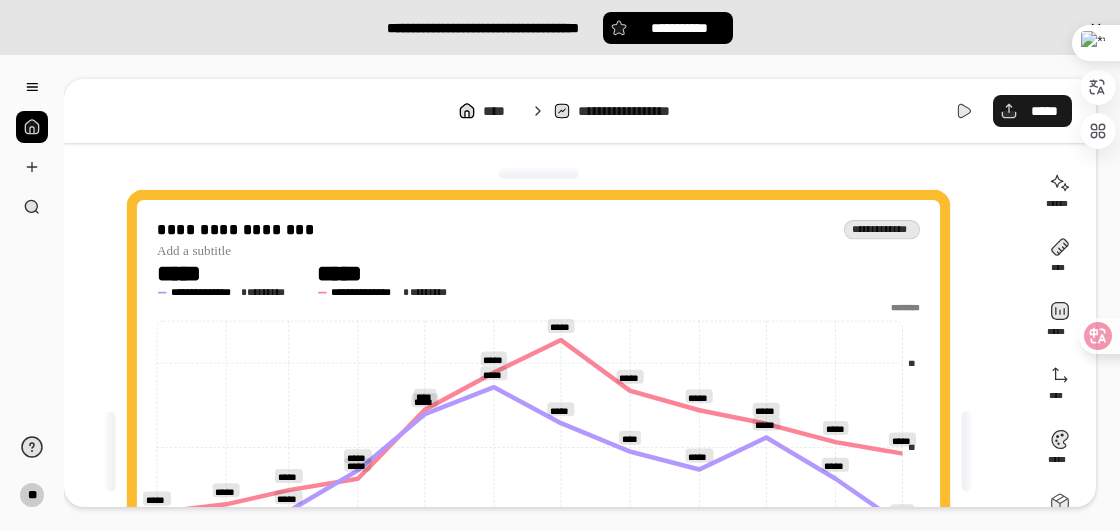 click on "*****" at bounding box center (1044, 111) 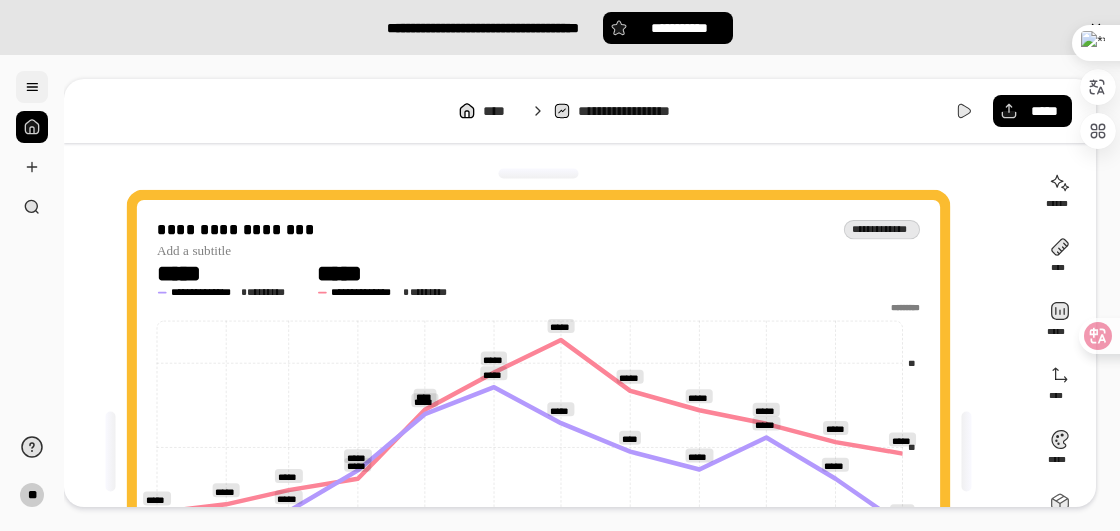 click at bounding box center [32, 87] 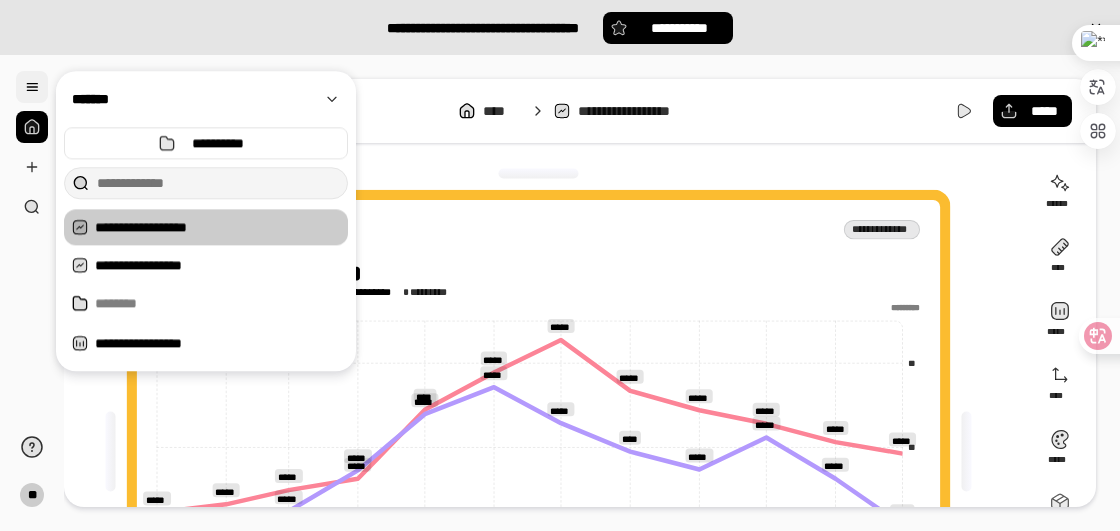 click at bounding box center (32, 87) 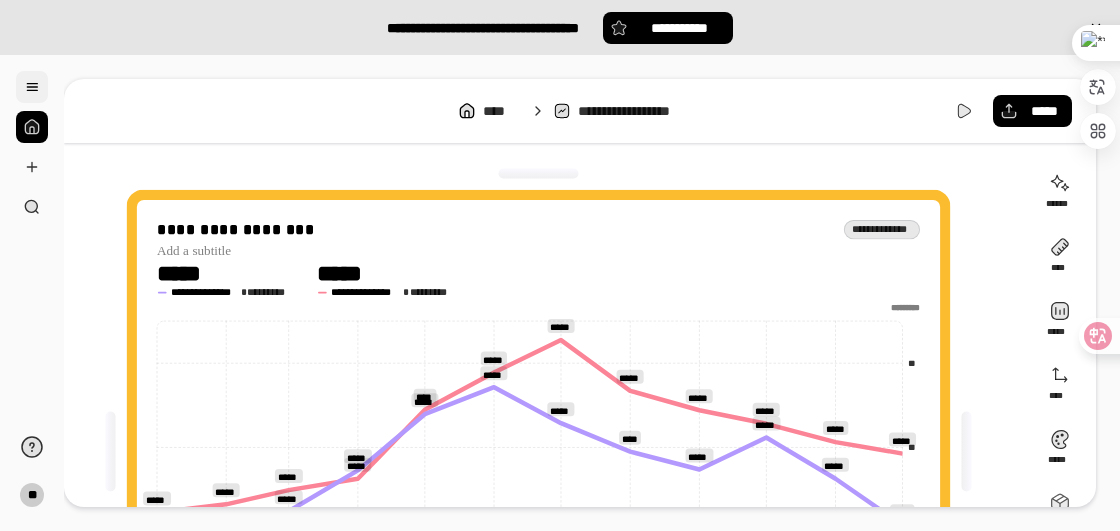 click at bounding box center (32, 87) 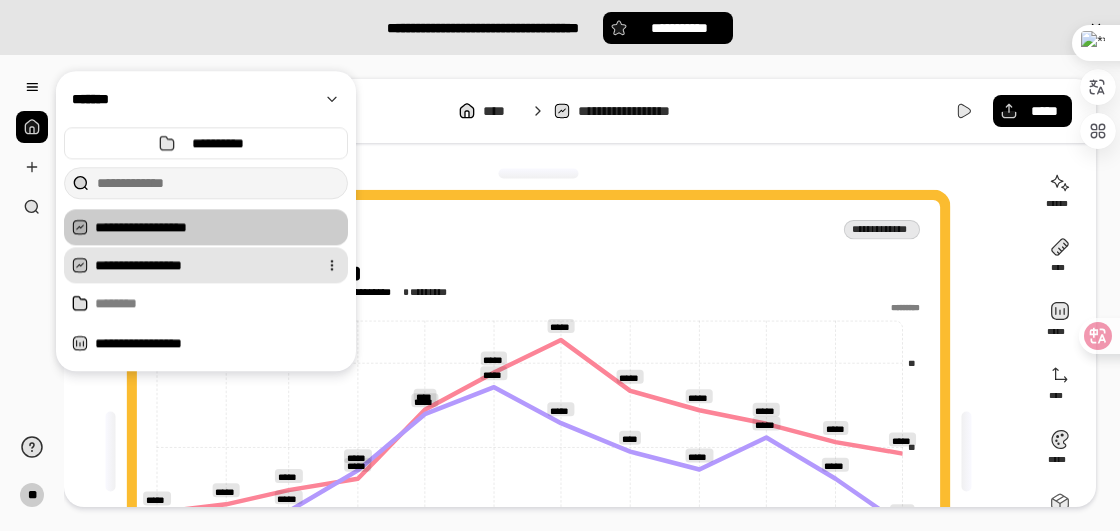 click on "**********" at bounding box center [202, 265] 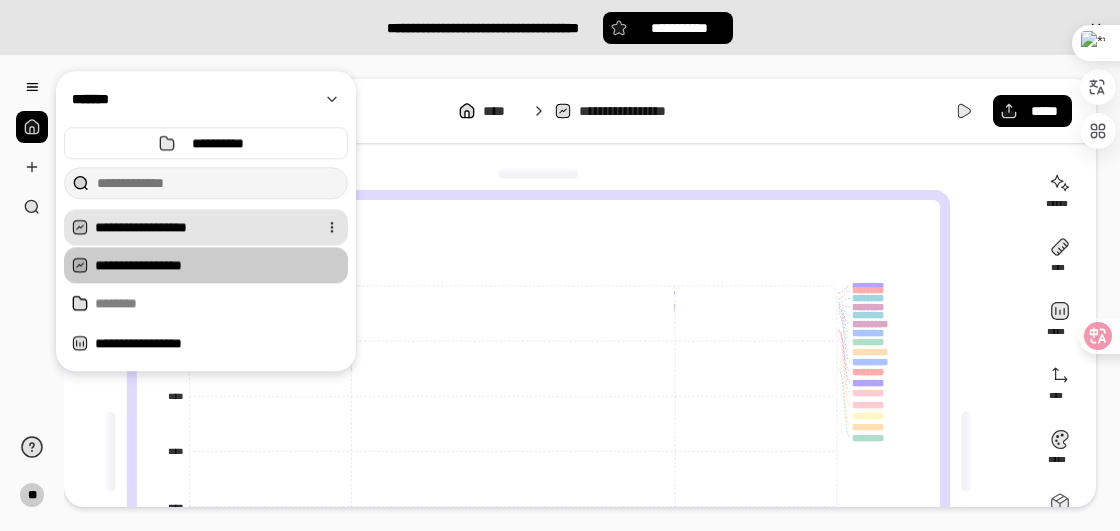 click on "**********" at bounding box center (202, 227) 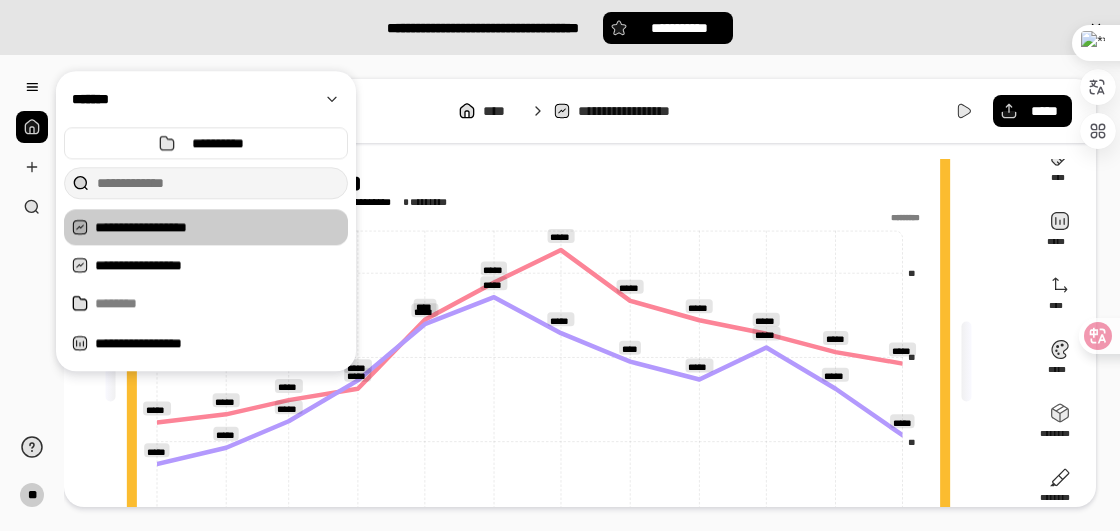 scroll, scrollTop: 200, scrollLeft: 0, axis: vertical 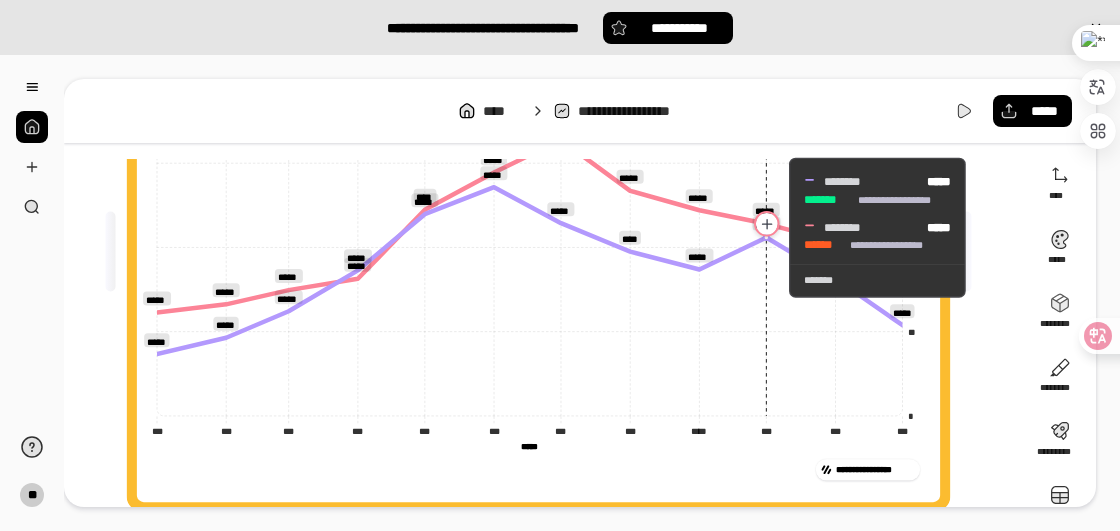 click 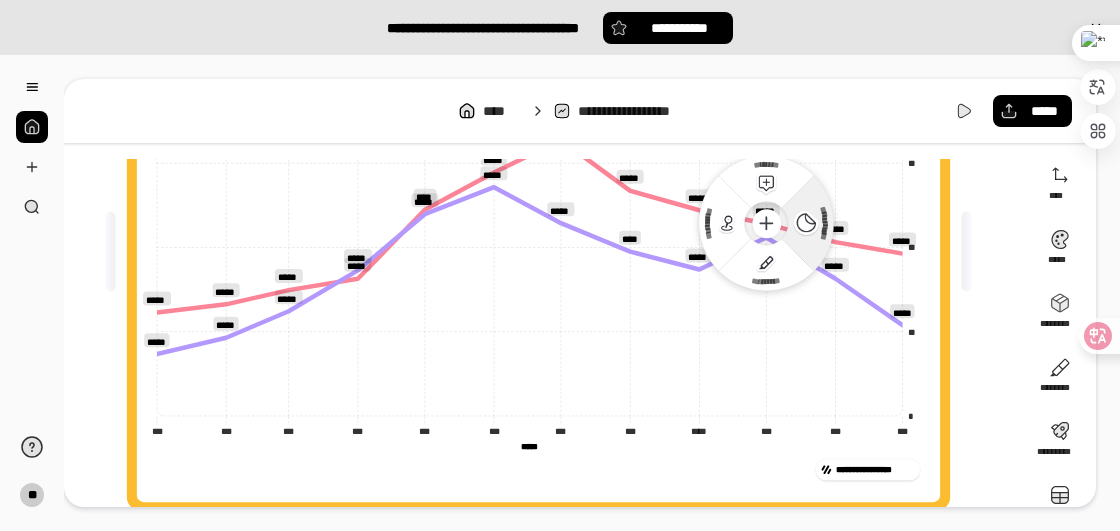 click 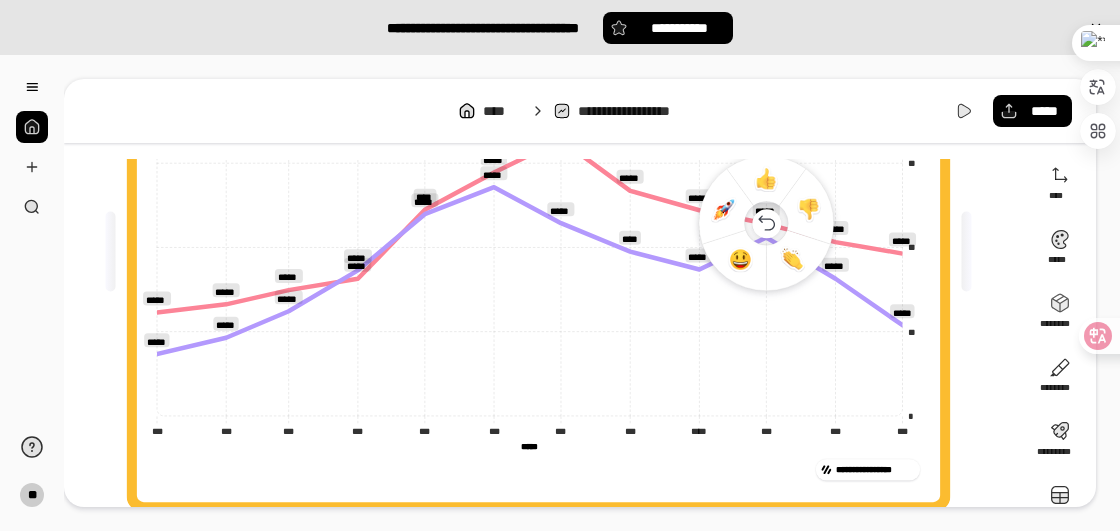 click 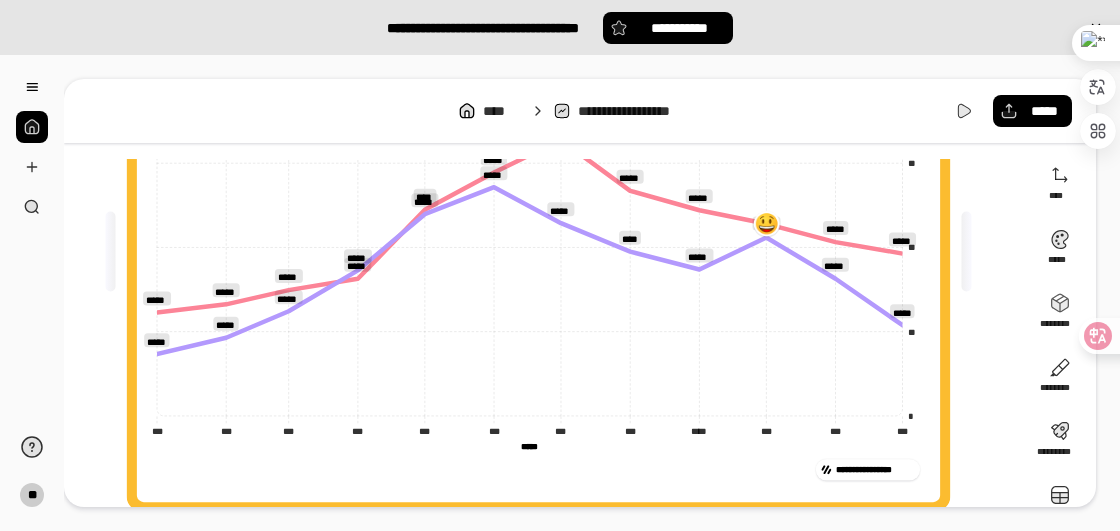 click at bounding box center [766, 224] 